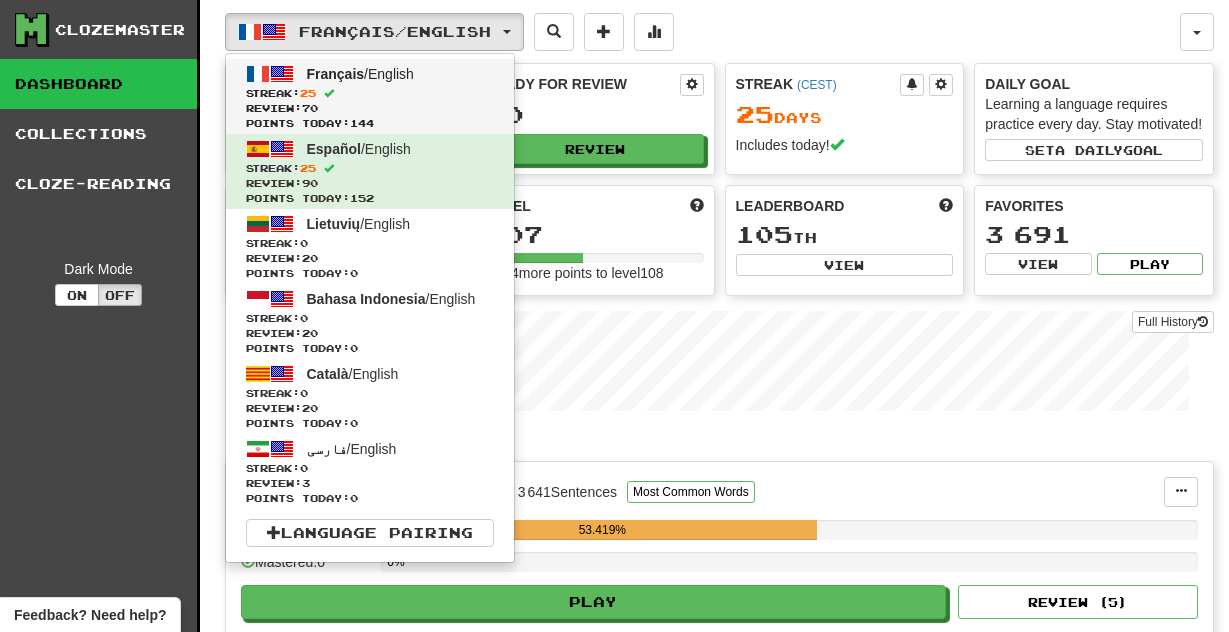 scroll, scrollTop: 0, scrollLeft: 0, axis: both 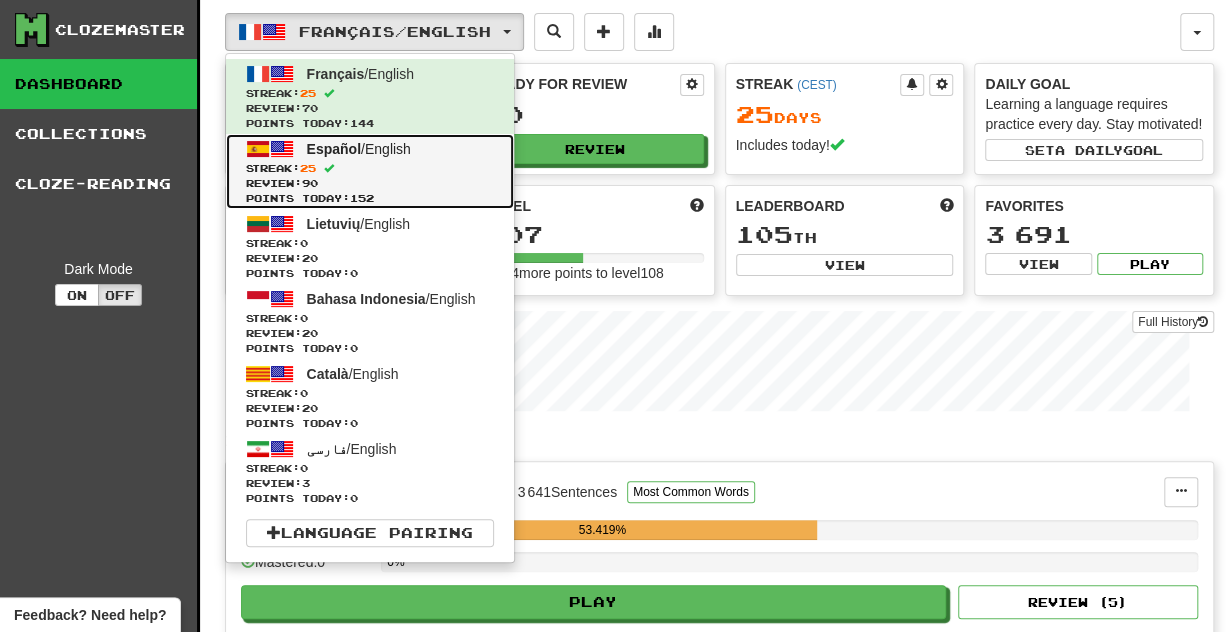click on "Streak:  25" at bounding box center [370, 168] 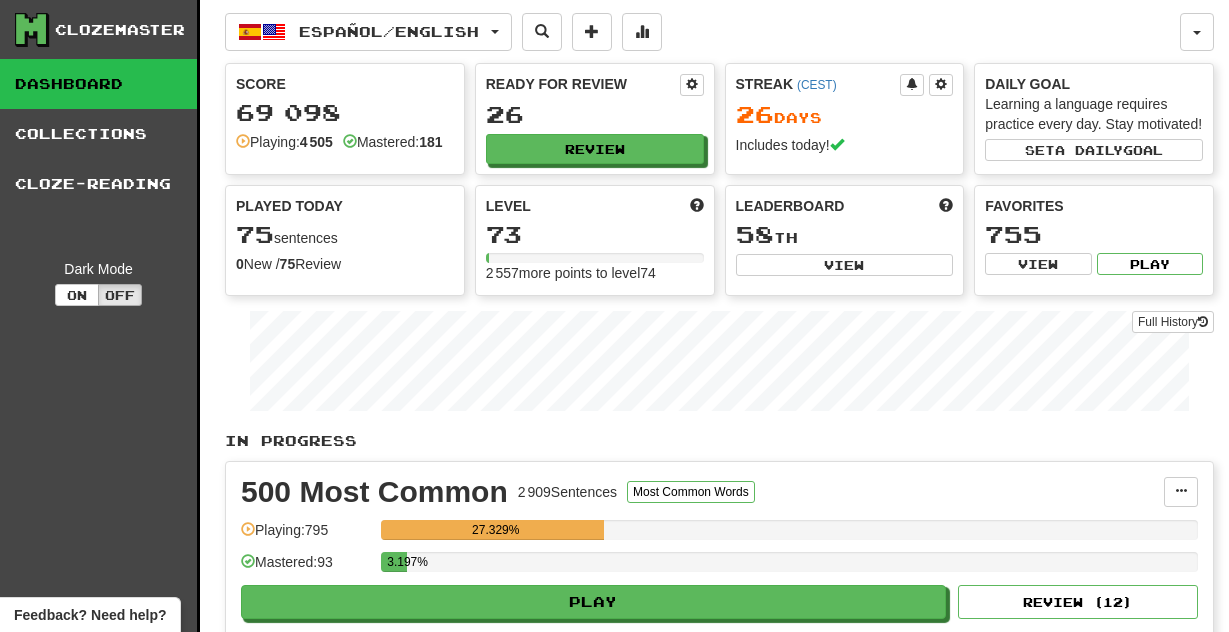 scroll, scrollTop: 0, scrollLeft: 0, axis: both 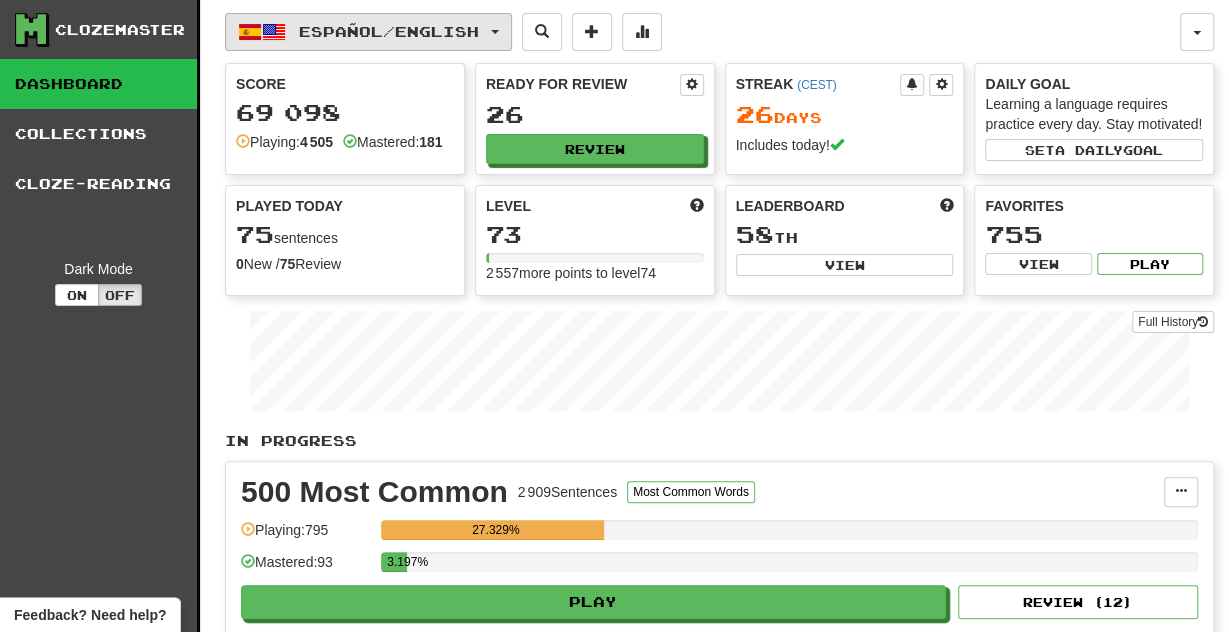 click on "Español  /  English" at bounding box center [389, 31] 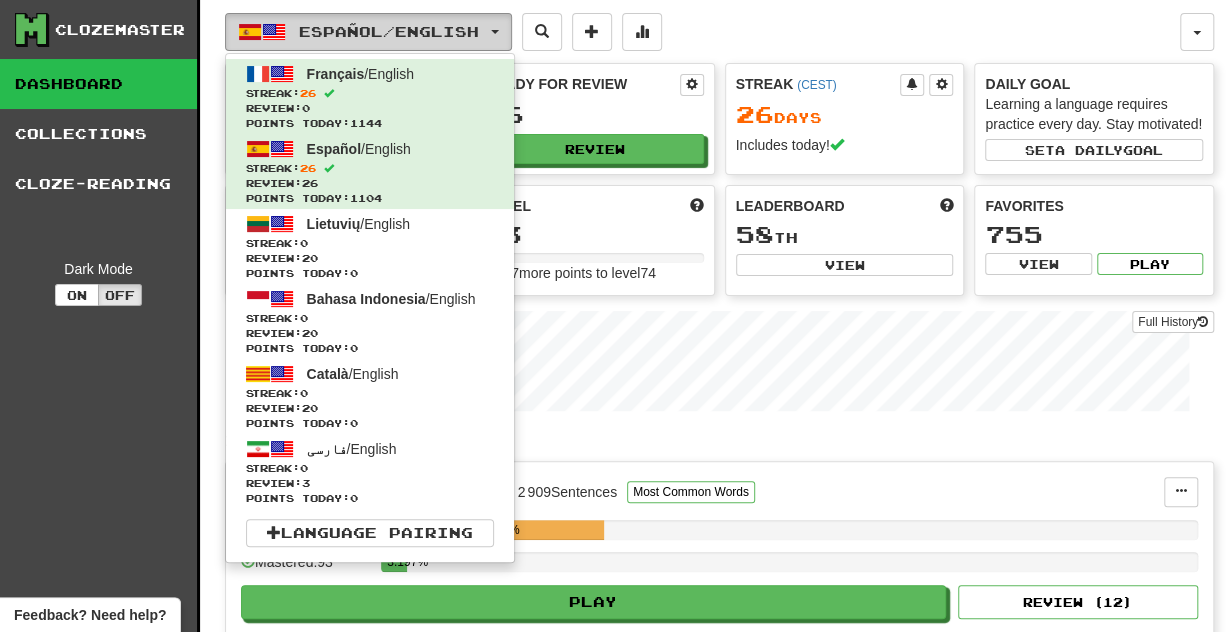 click on "Español  /  English" at bounding box center (389, 31) 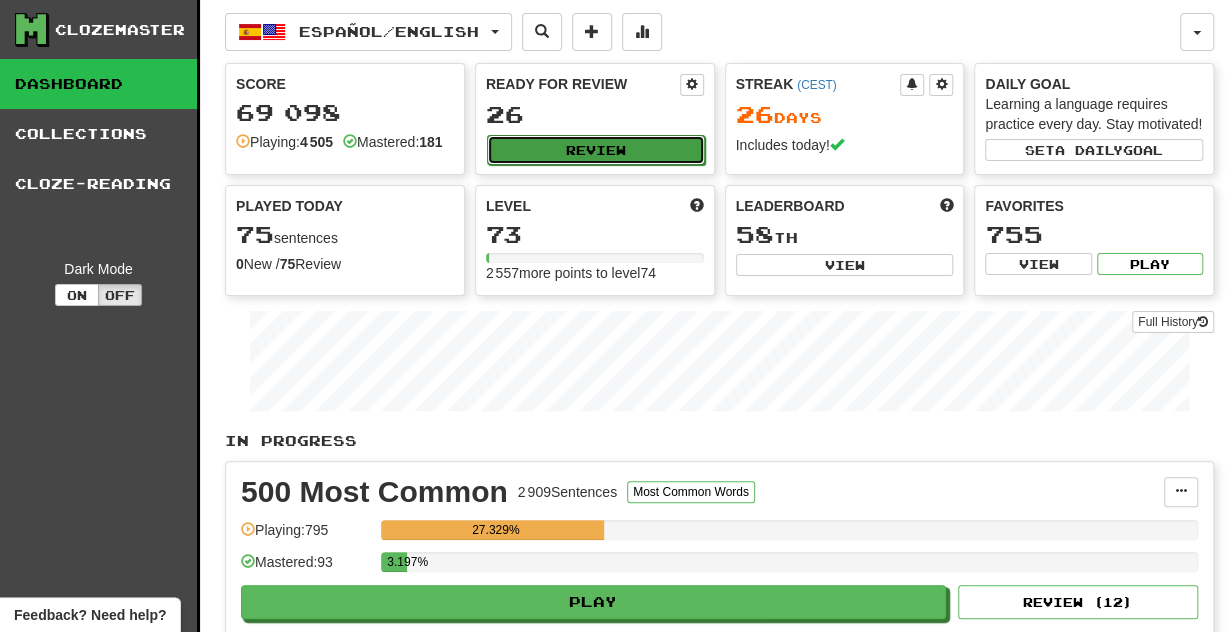 click on "Review" at bounding box center [596, 150] 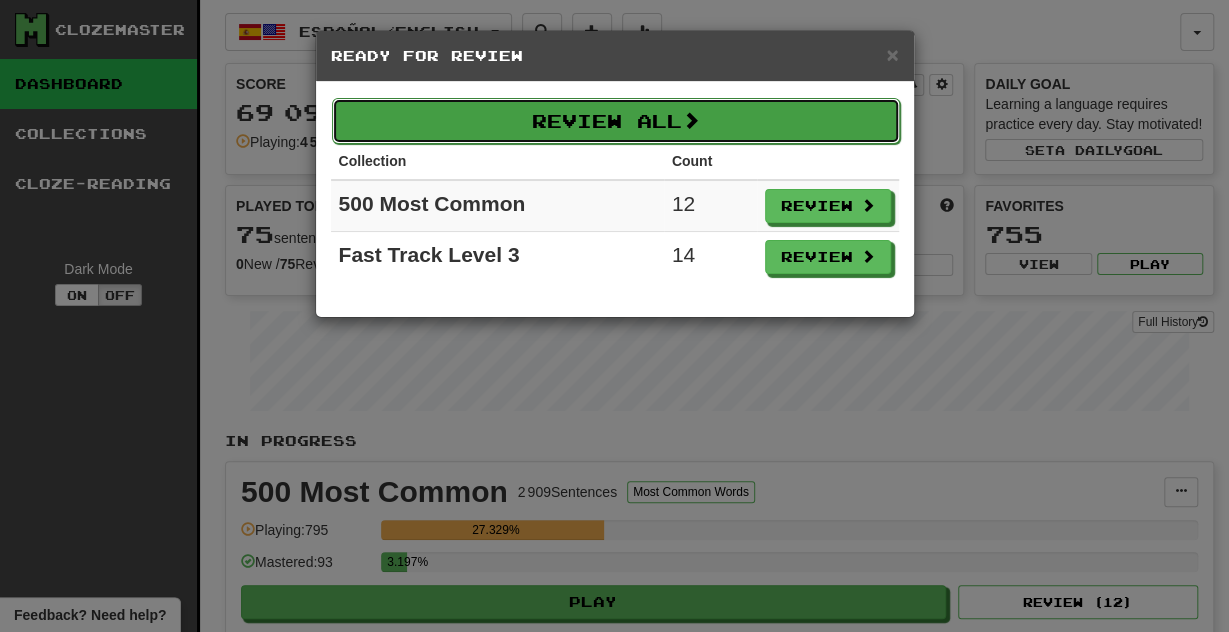 click on "Review All" at bounding box center (616, 121) 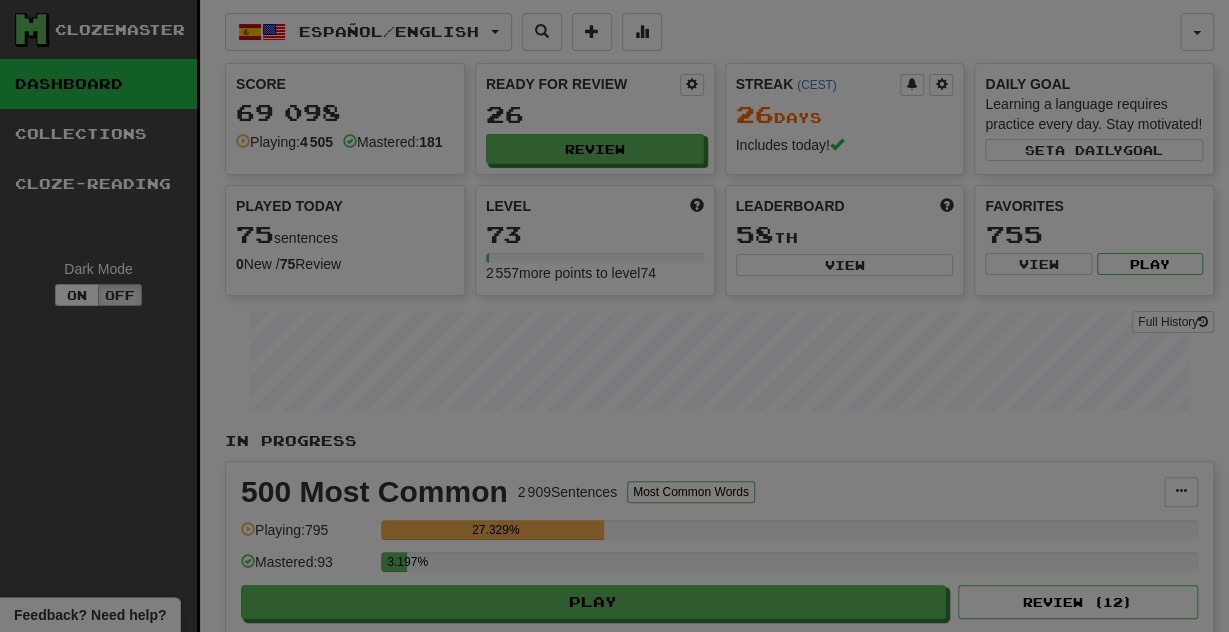 select on "**" 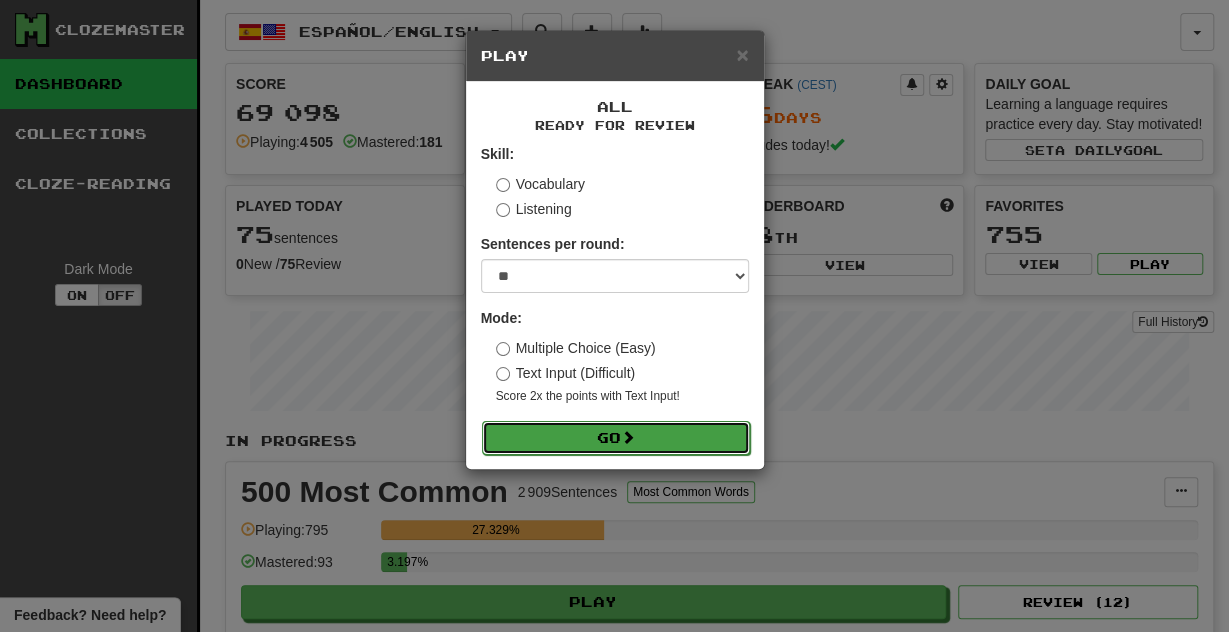 click on "Go" at bounding box center [616, 438] 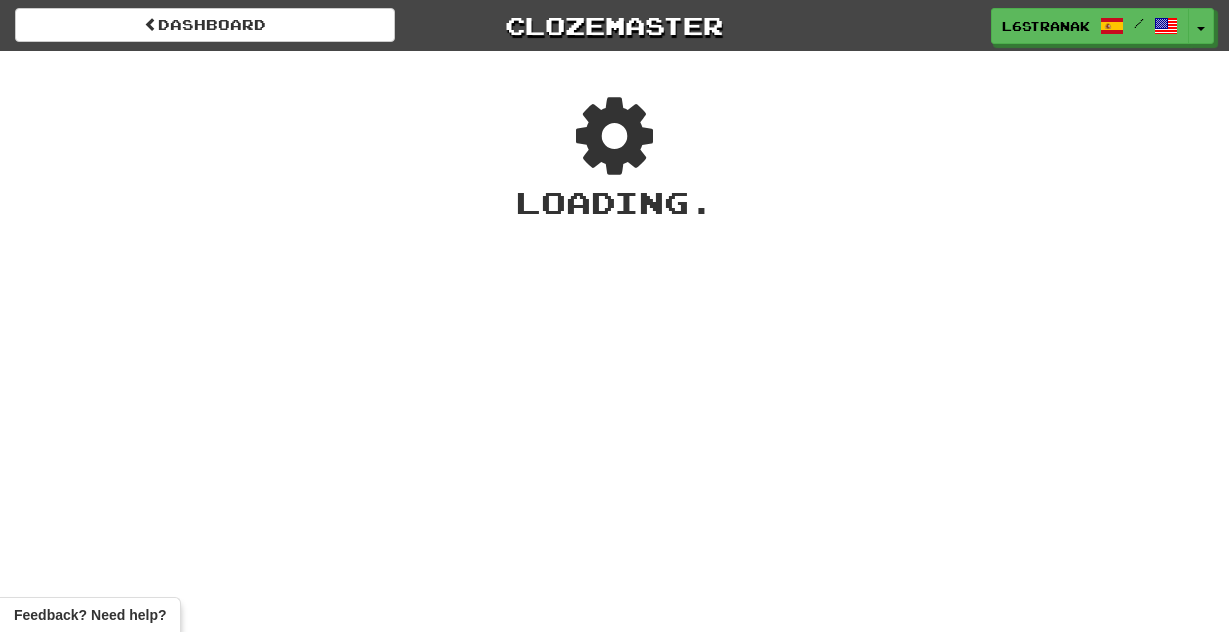 scroll, scrollTop: 0, scrollLeft: 0, axis: both 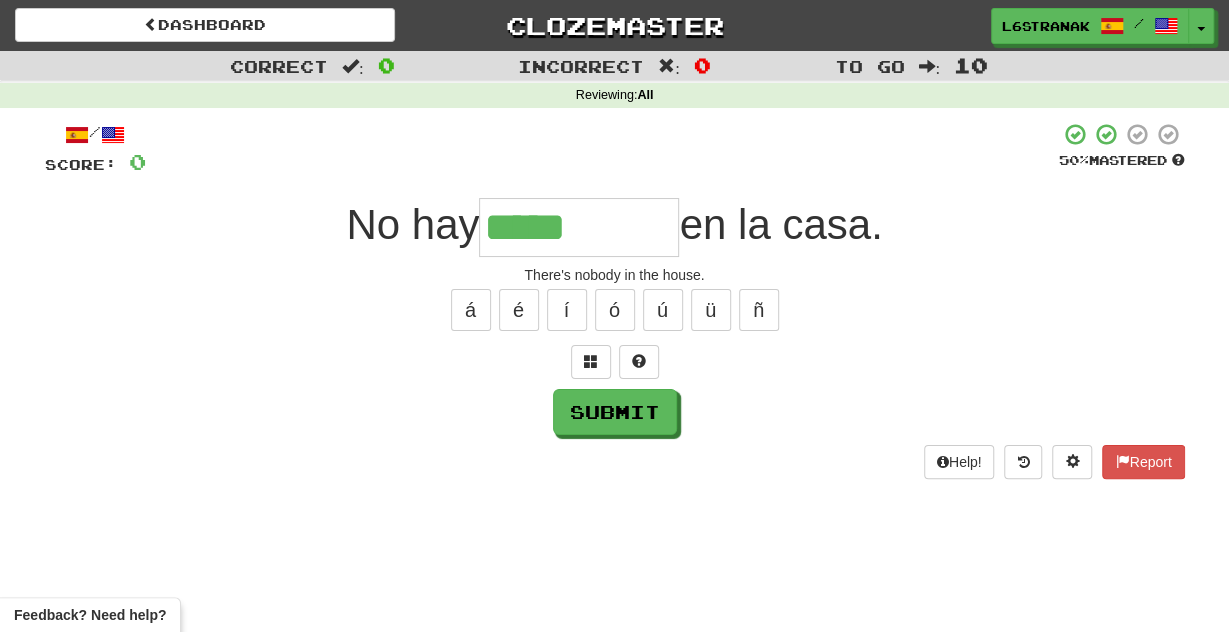 type on "*****" 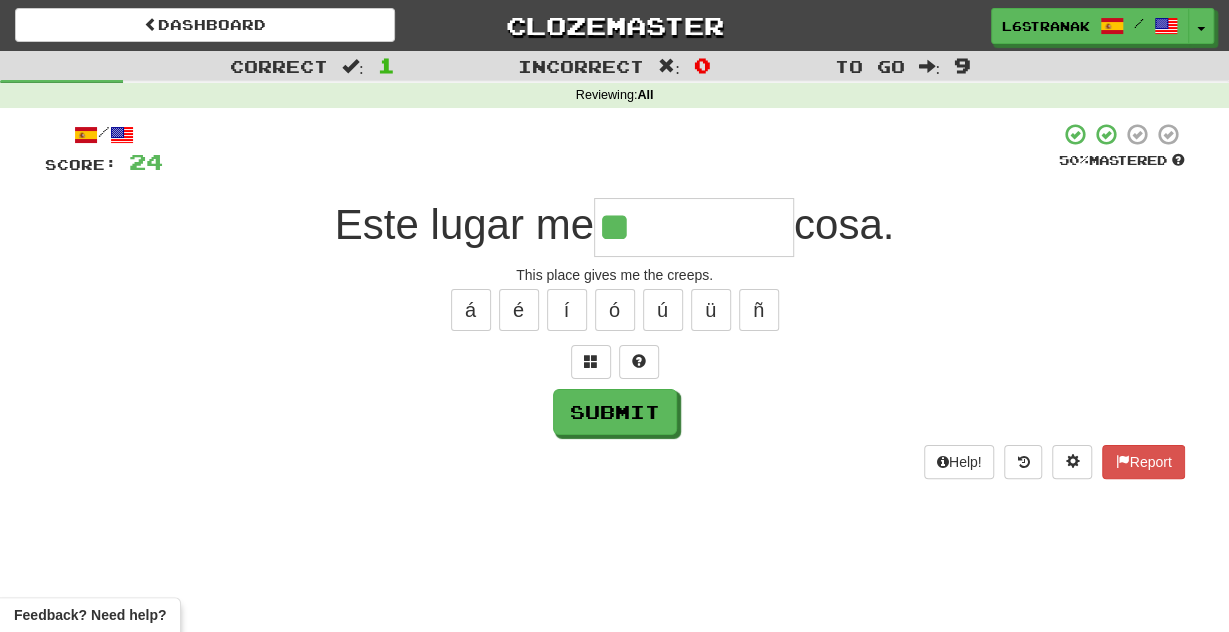type on "**" 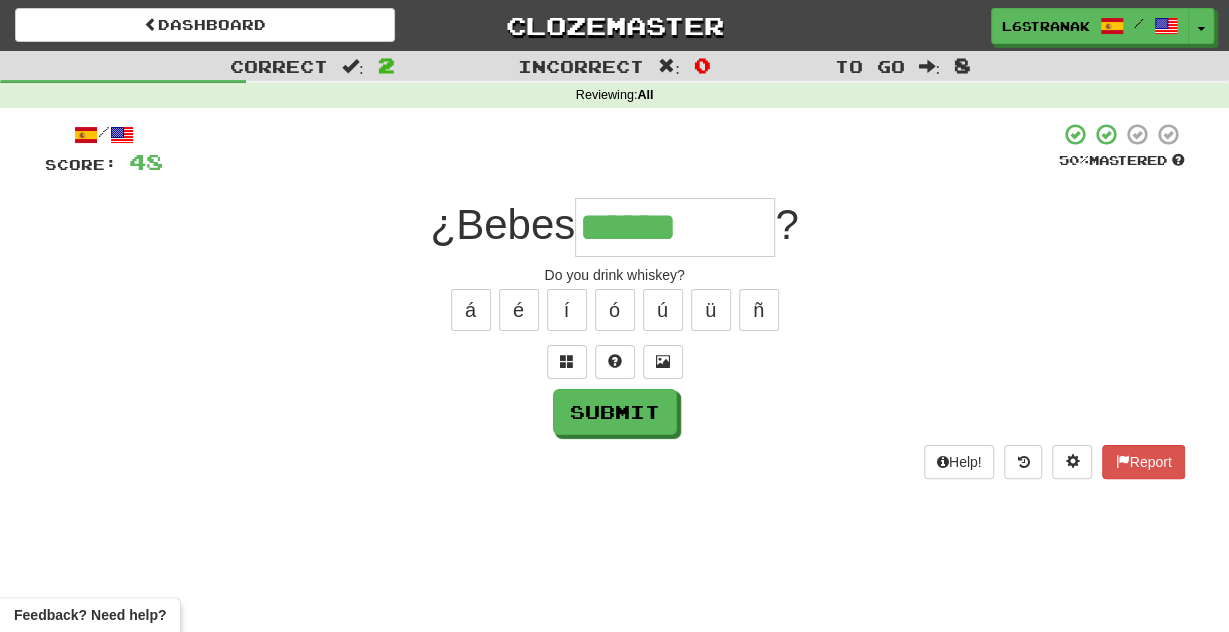 type on "******" 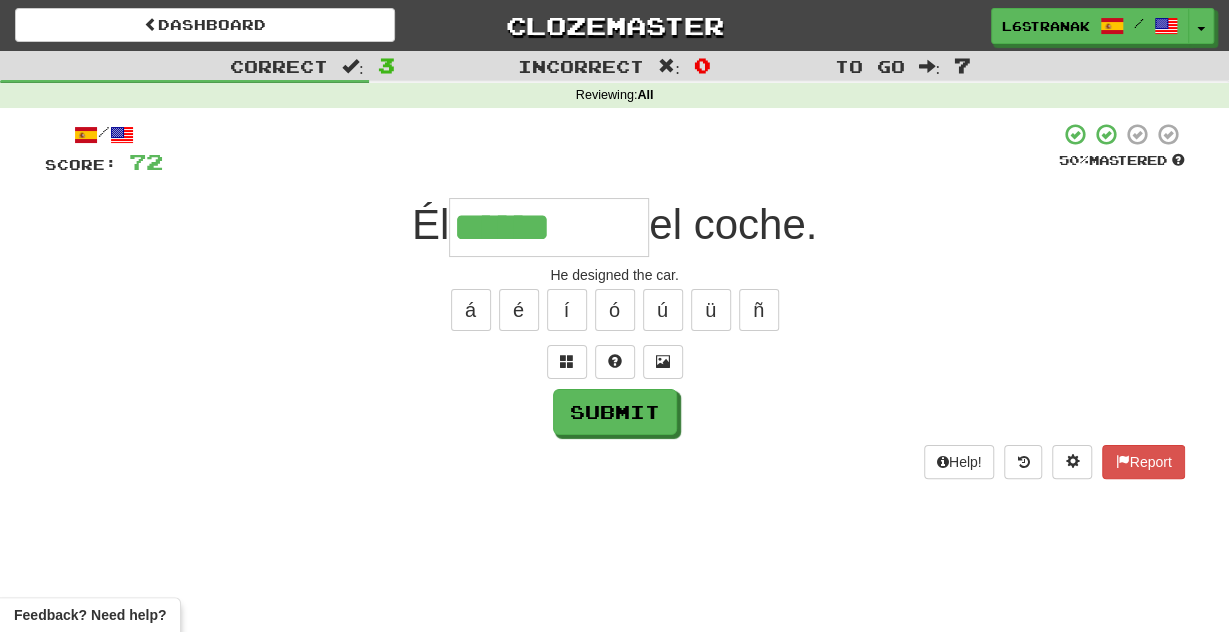 type on "******" 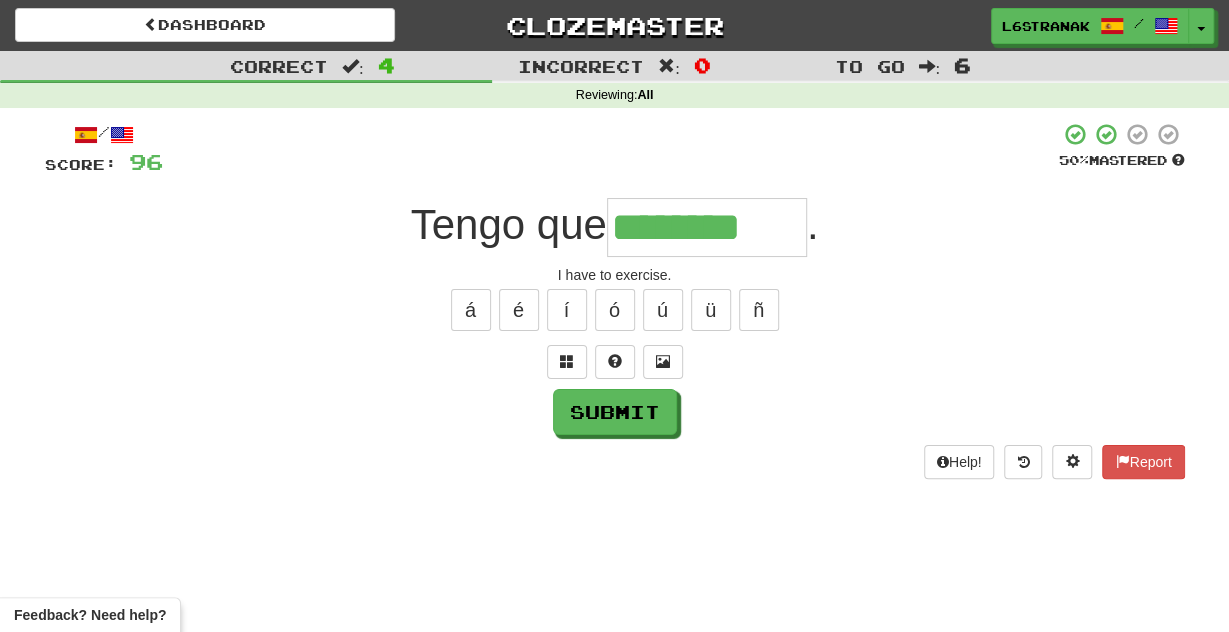 type on "********" 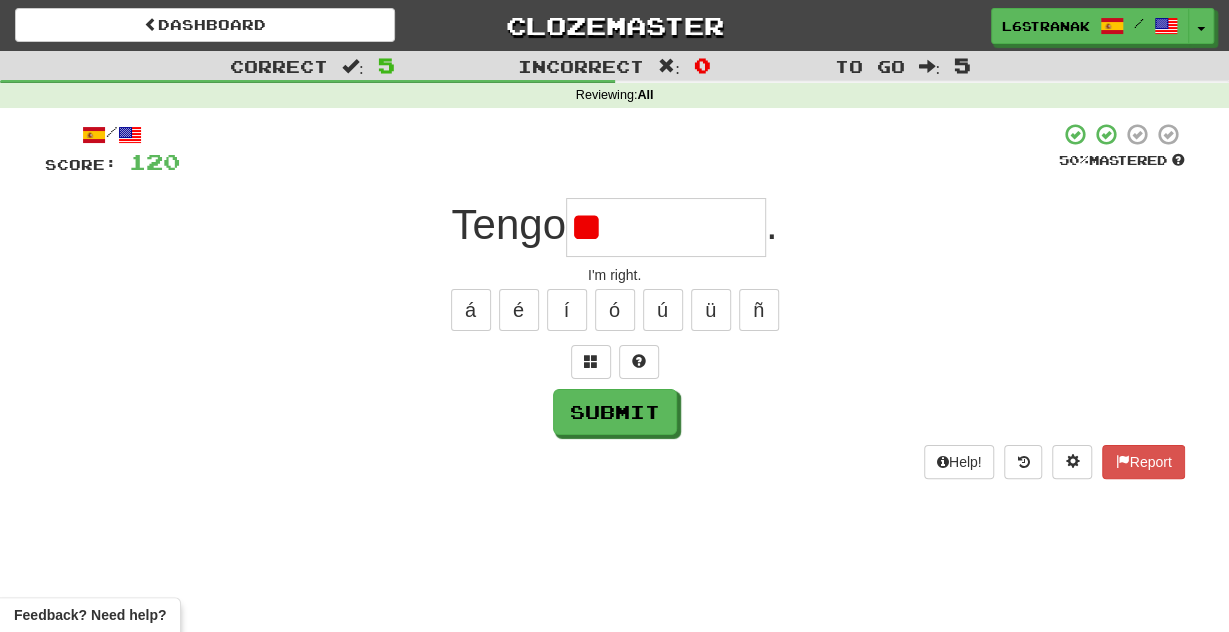 type on "*" 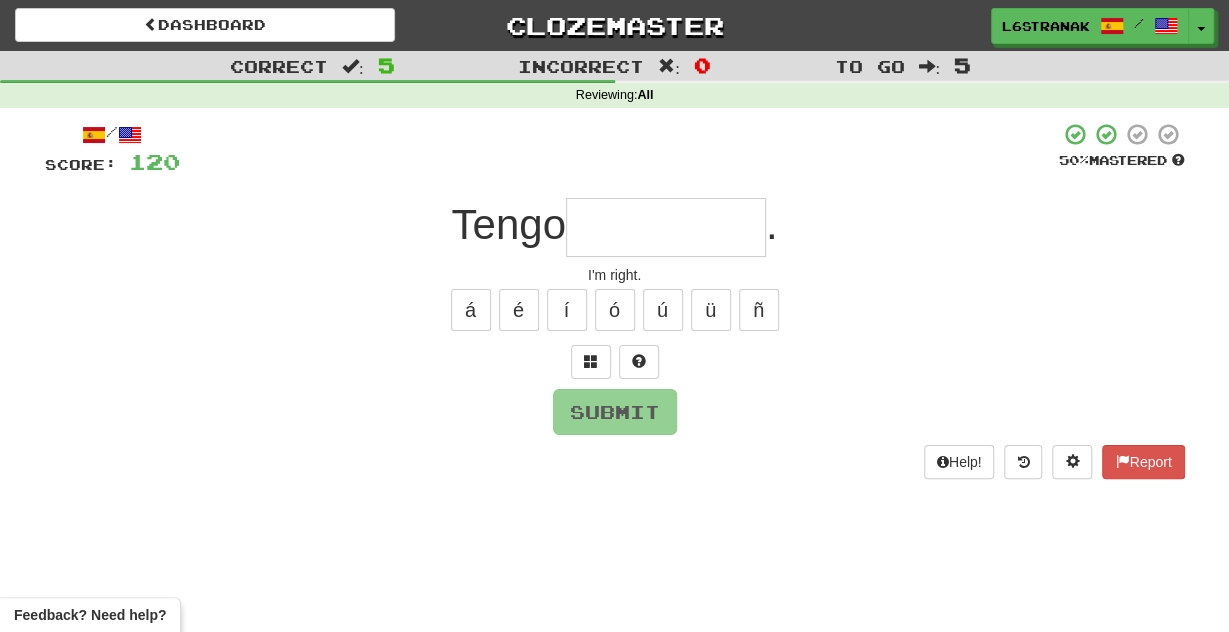 type on "*" 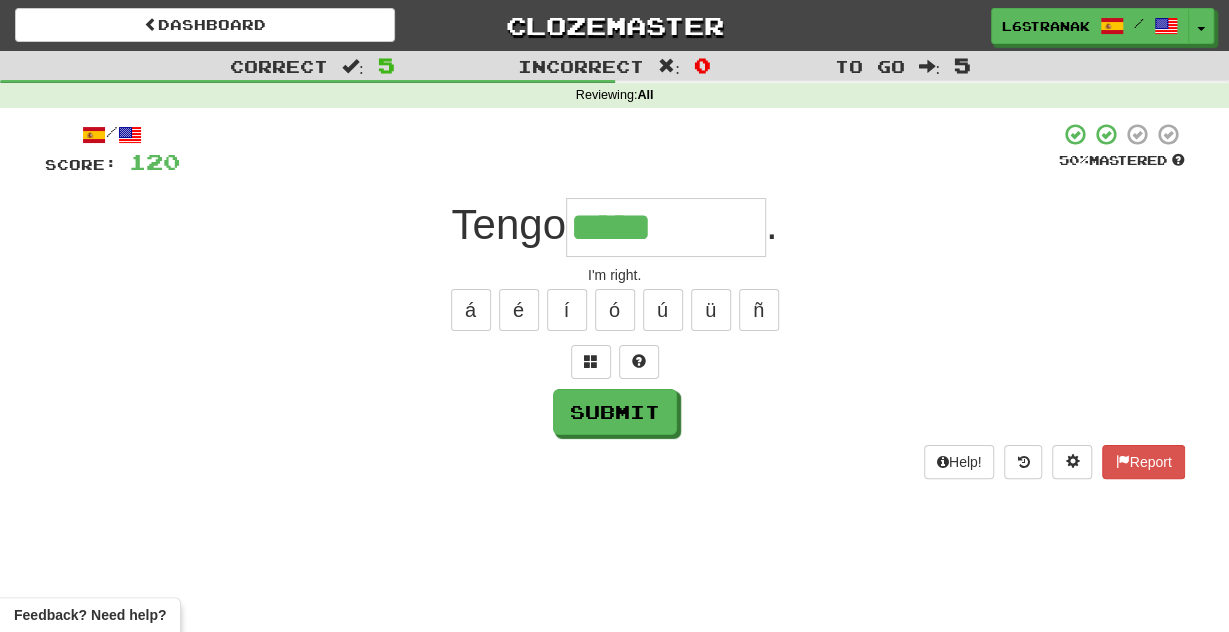 type on "*****" 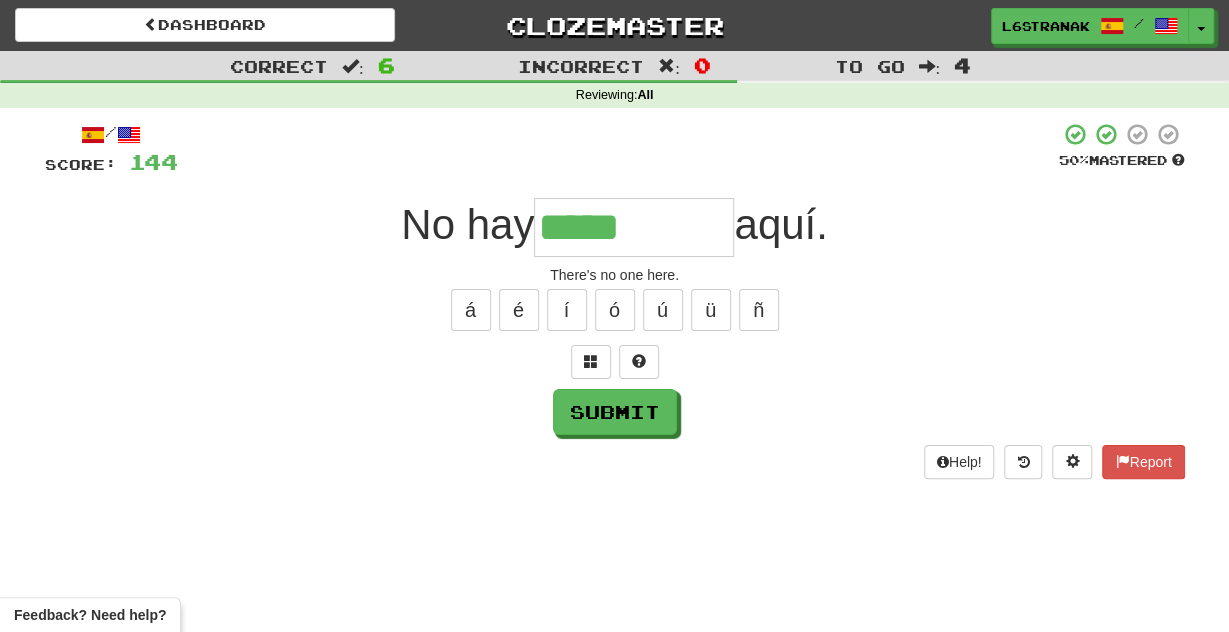 type on "*****" 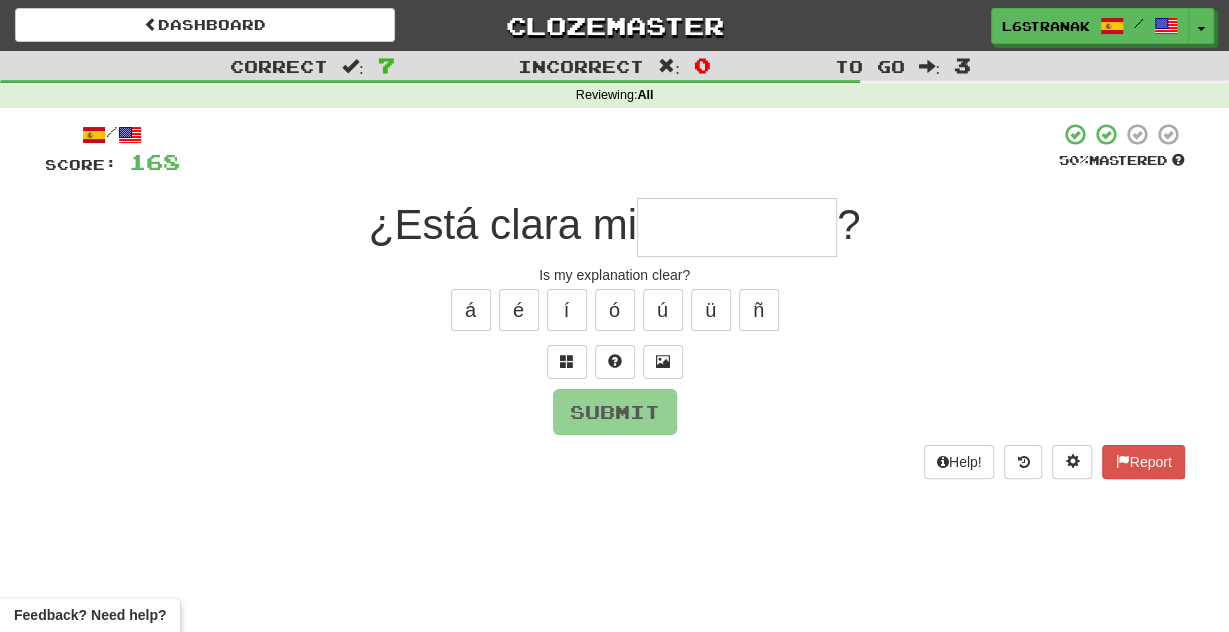 type on "*" 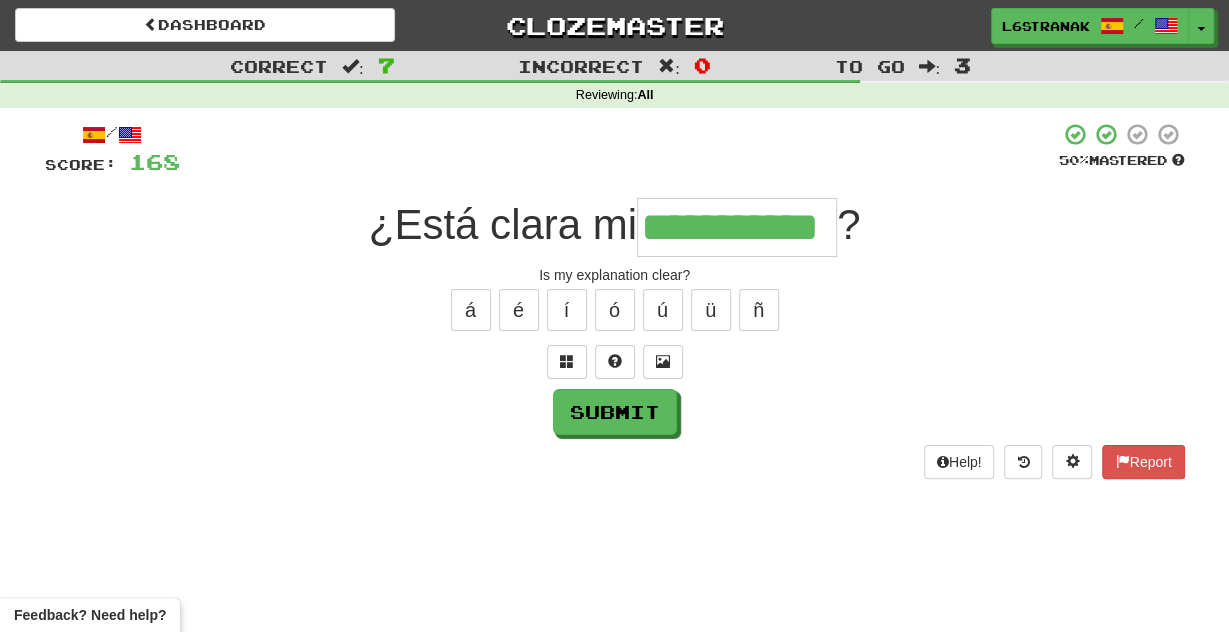 scroll, scrollTop: 0, scrollLeft: 15, axis: horizontal 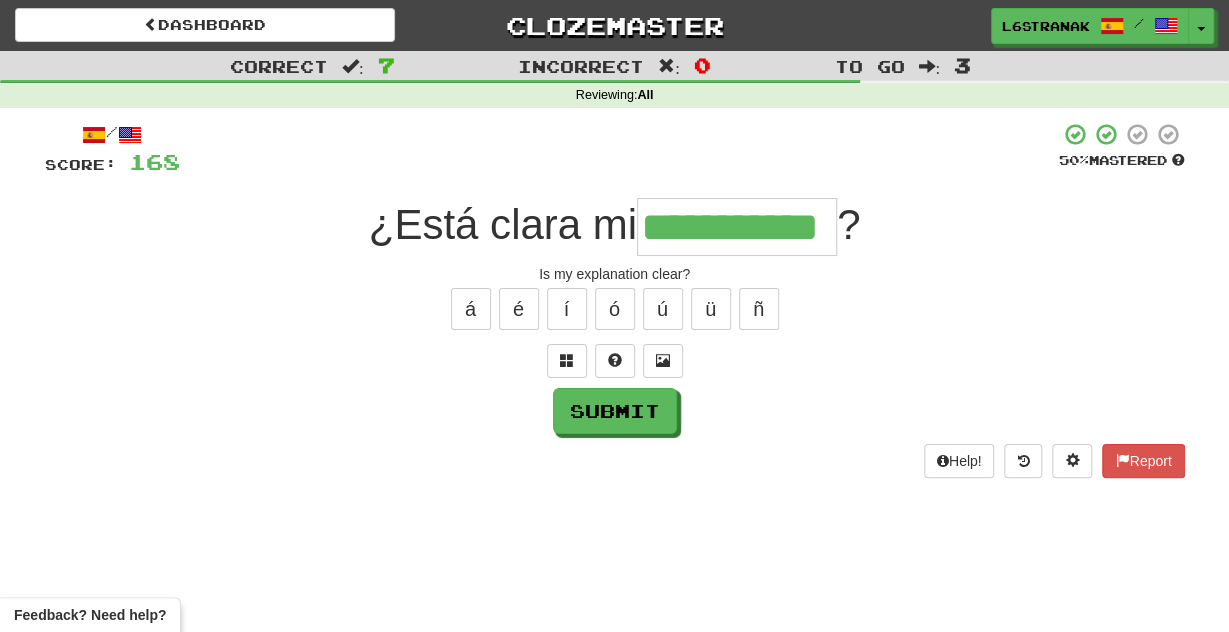 type on "**********" 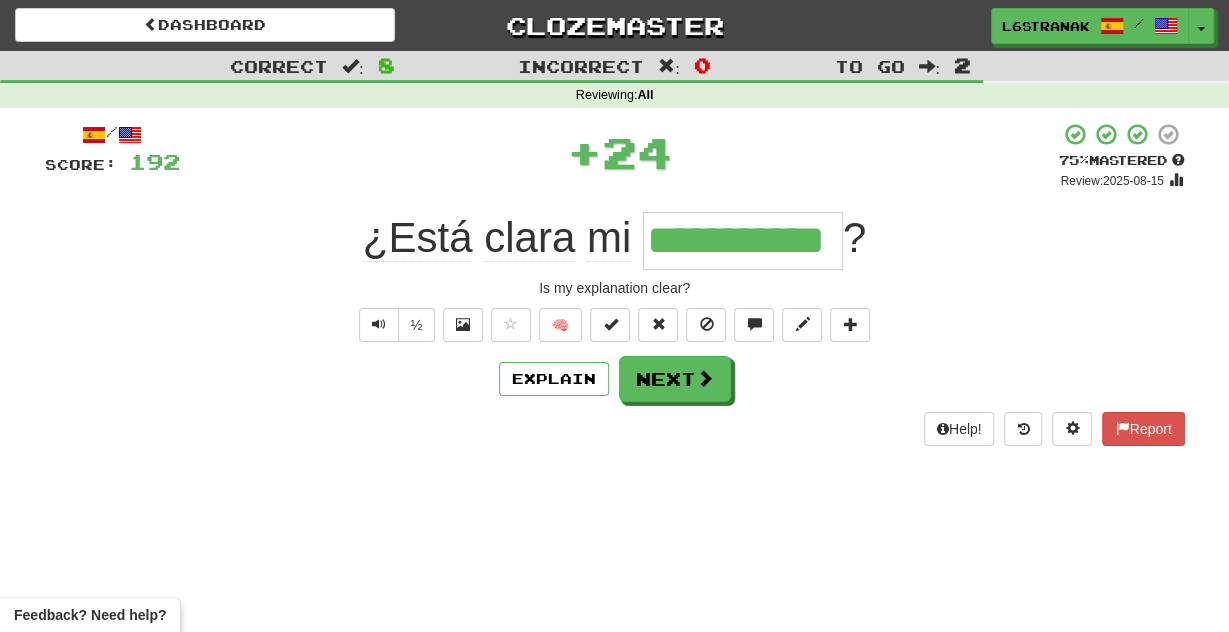 scroll, scrollTop: 0, scrollLeft: 0, axis: both 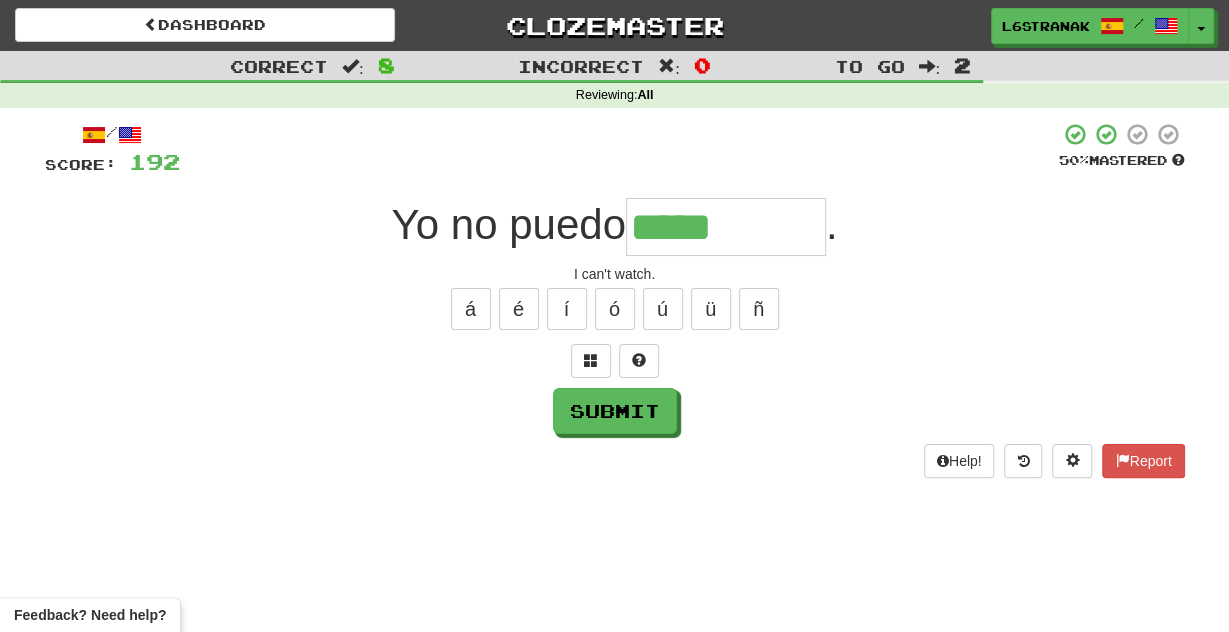 type on "***" 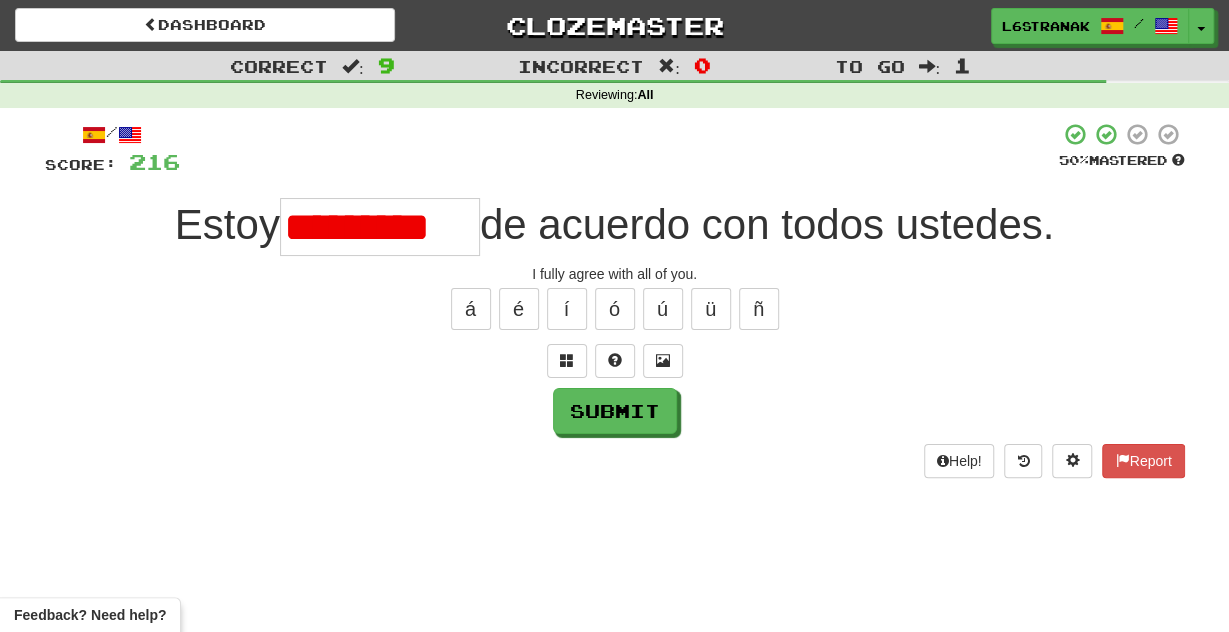 scroll, scrollTop: 0, scrollLeft: 0, axis: both 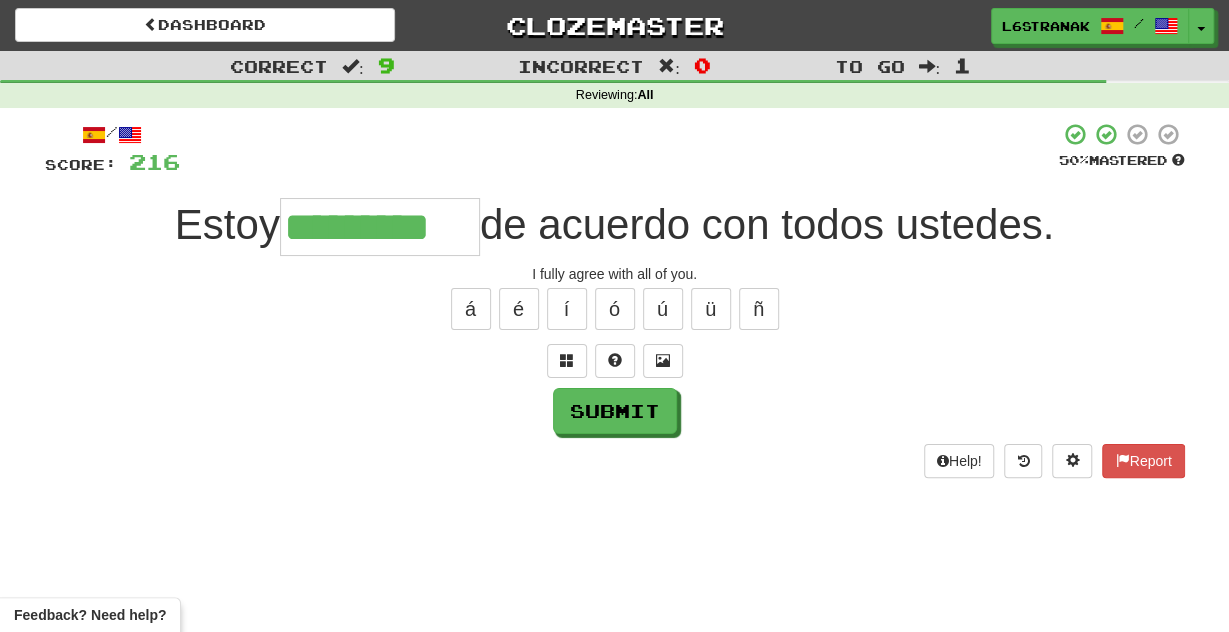 type on "**********" 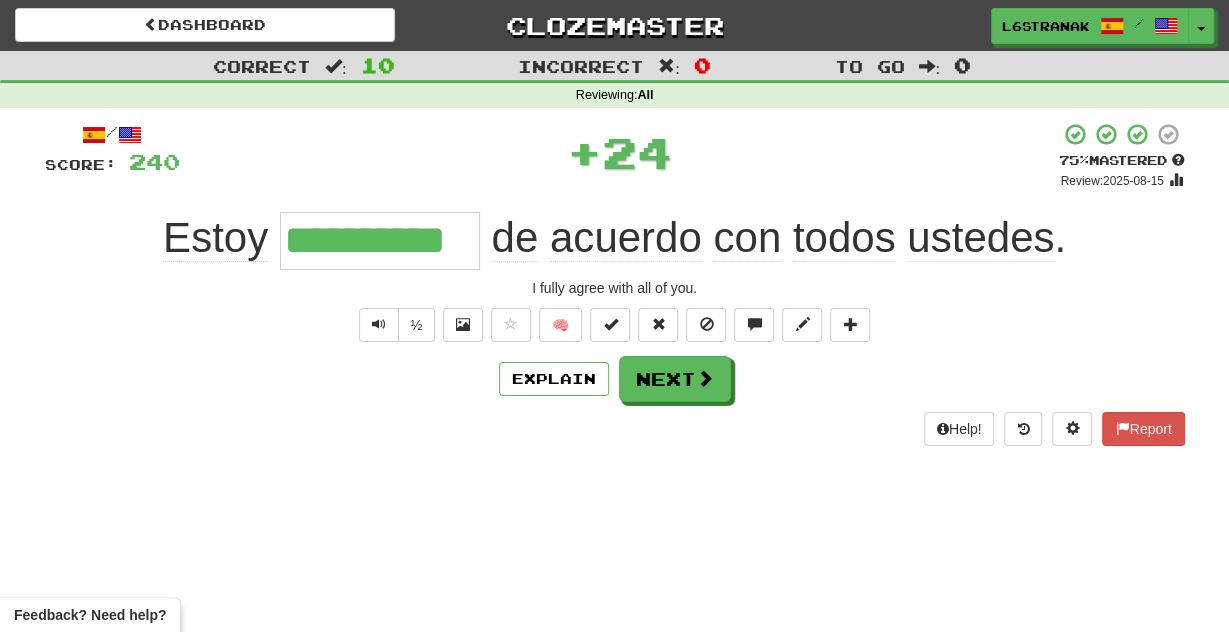 scroll, scrollTop: 0, scrollLeft: 0, axis: both 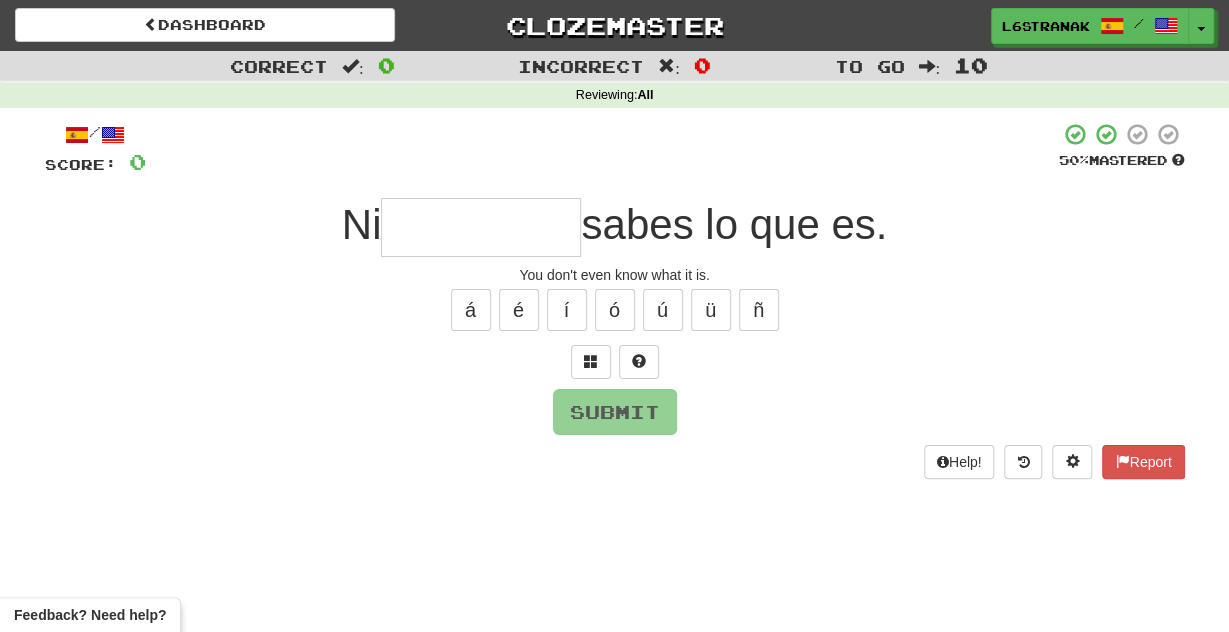 type on "*" 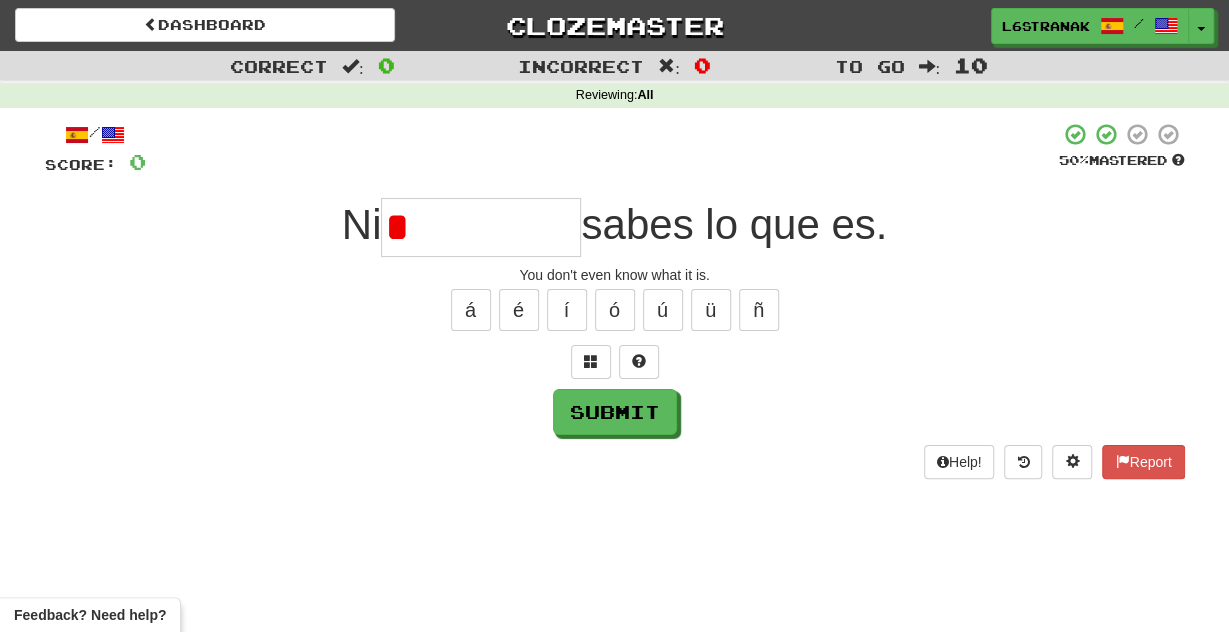 click on "/  Score:   0 50 %  Mastered Ni  *  sabes lo que es. You don't even know what it is. á é í ó ú ü ñ Submit  Help!  Report" at bounding box center (615, 300) 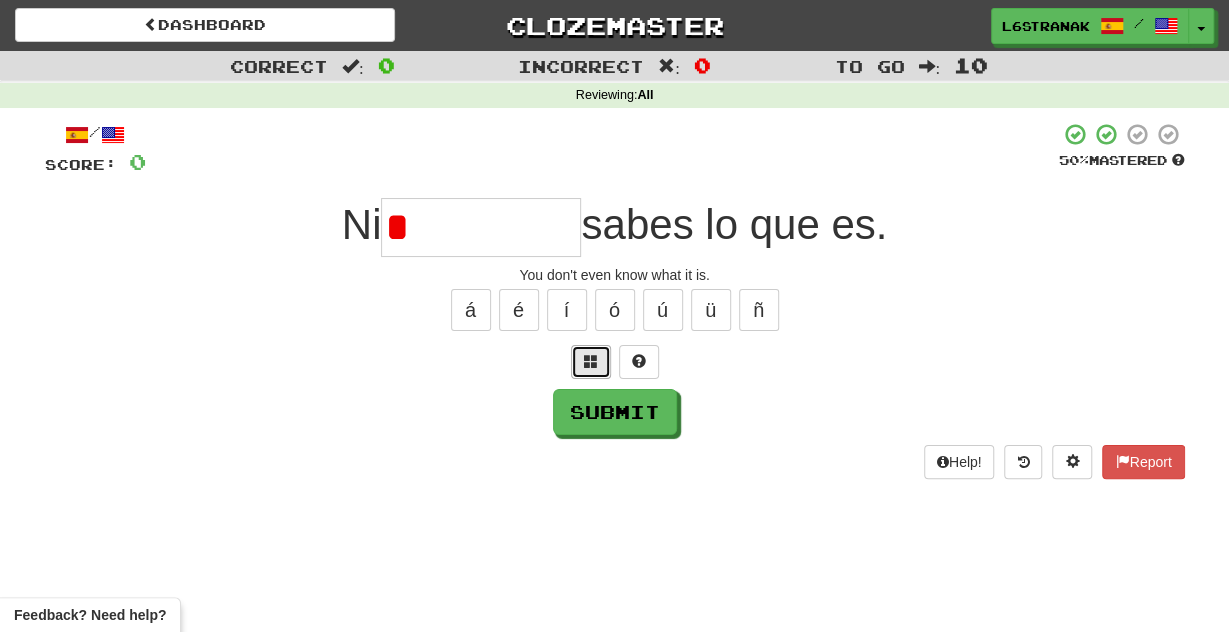 click at bounding box center [591, 362] 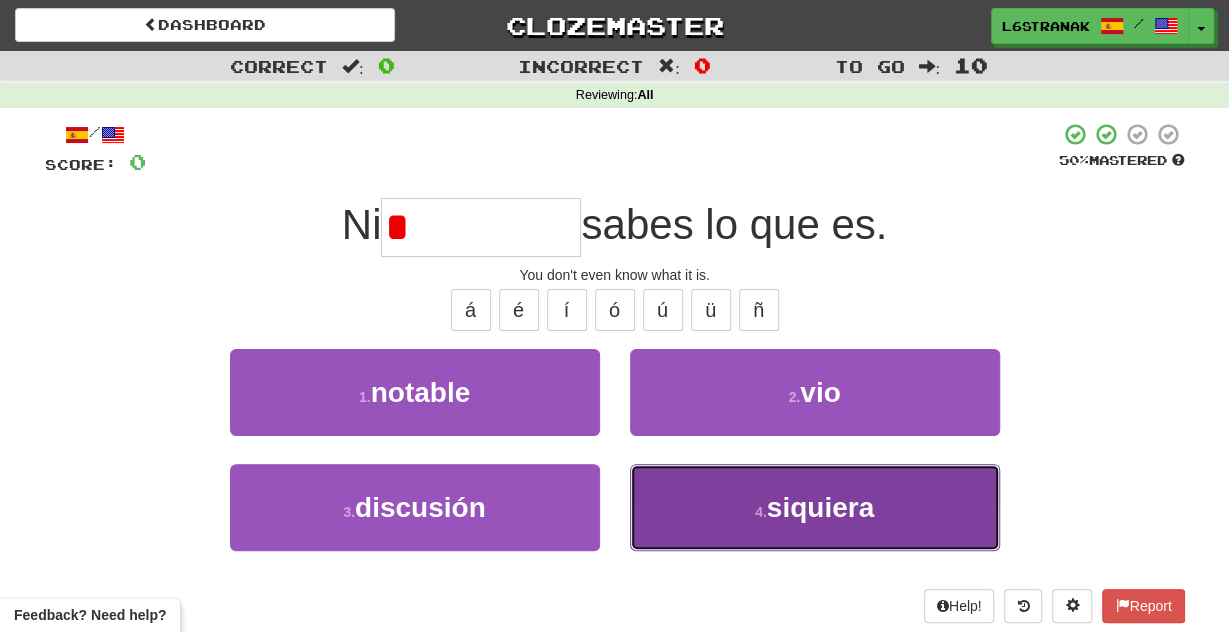click on "4 .  siquiera" at bounding box center [815, 507] 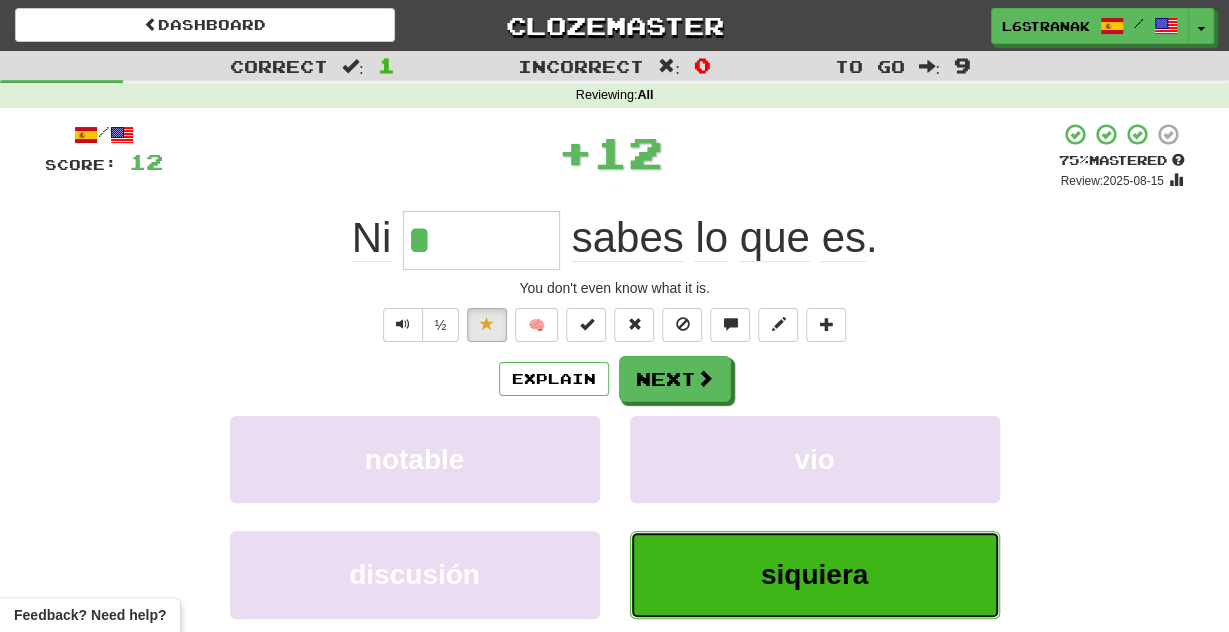 type on "********" 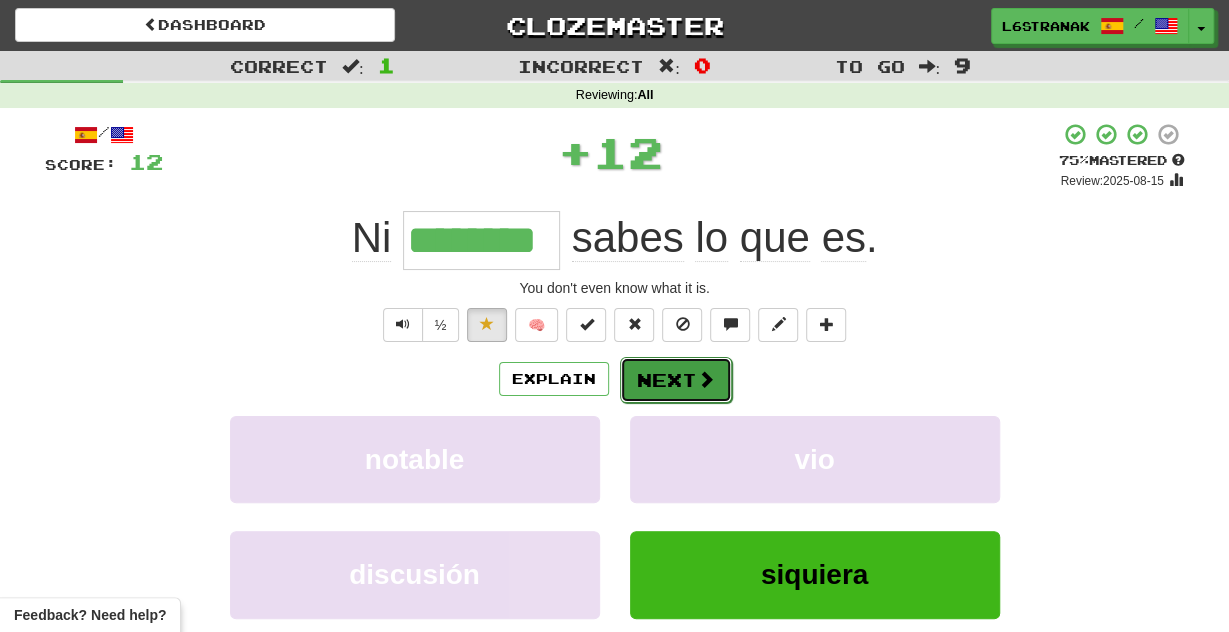 click at bounding box center (706, 379) 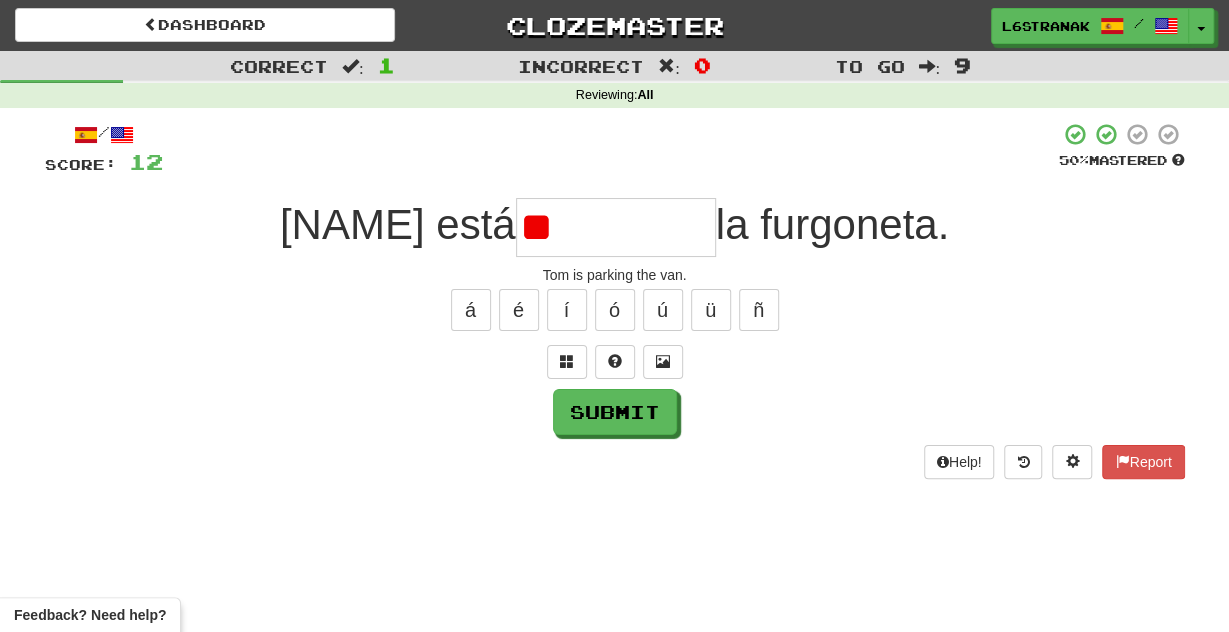 type on "*" 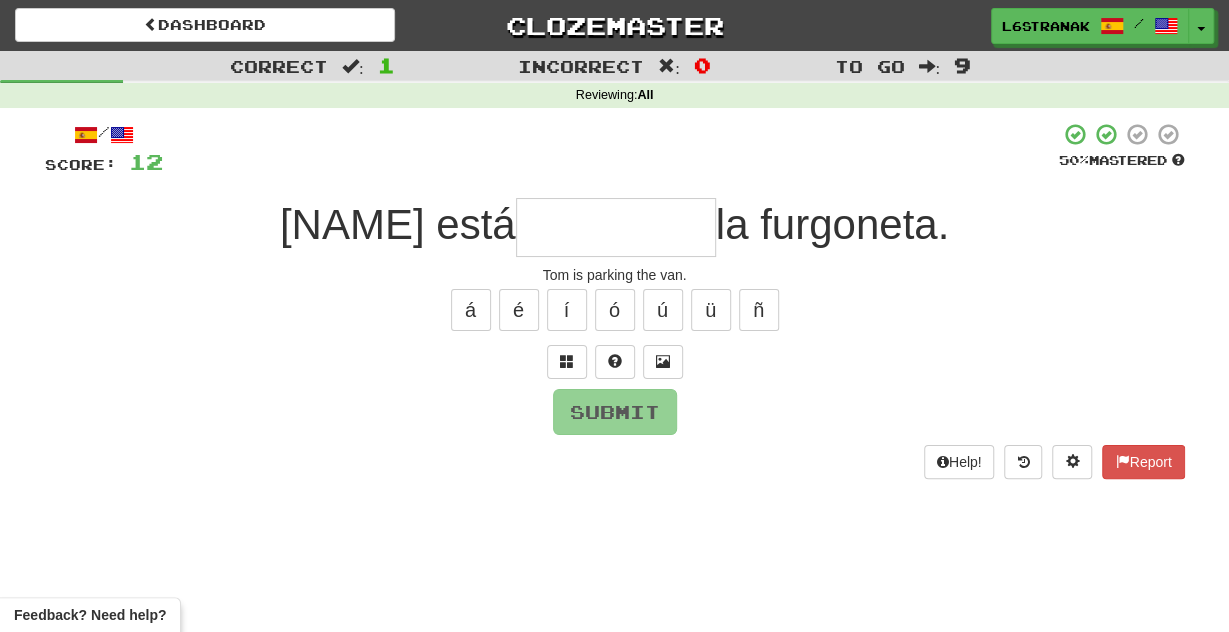 type on "*" 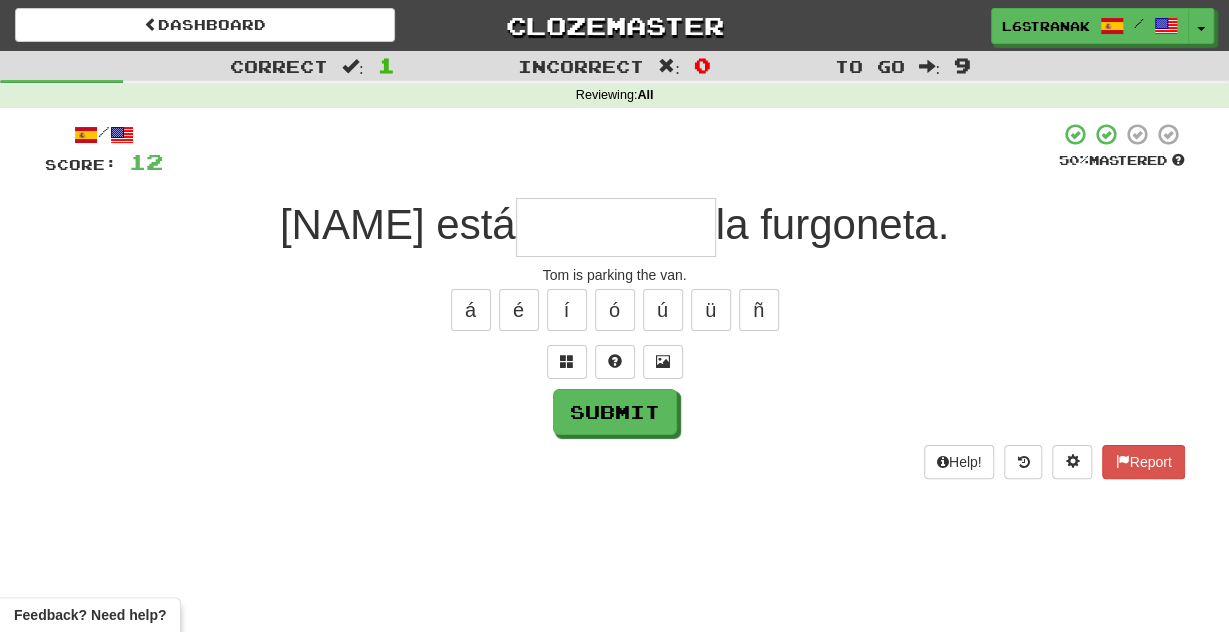 type on "*" 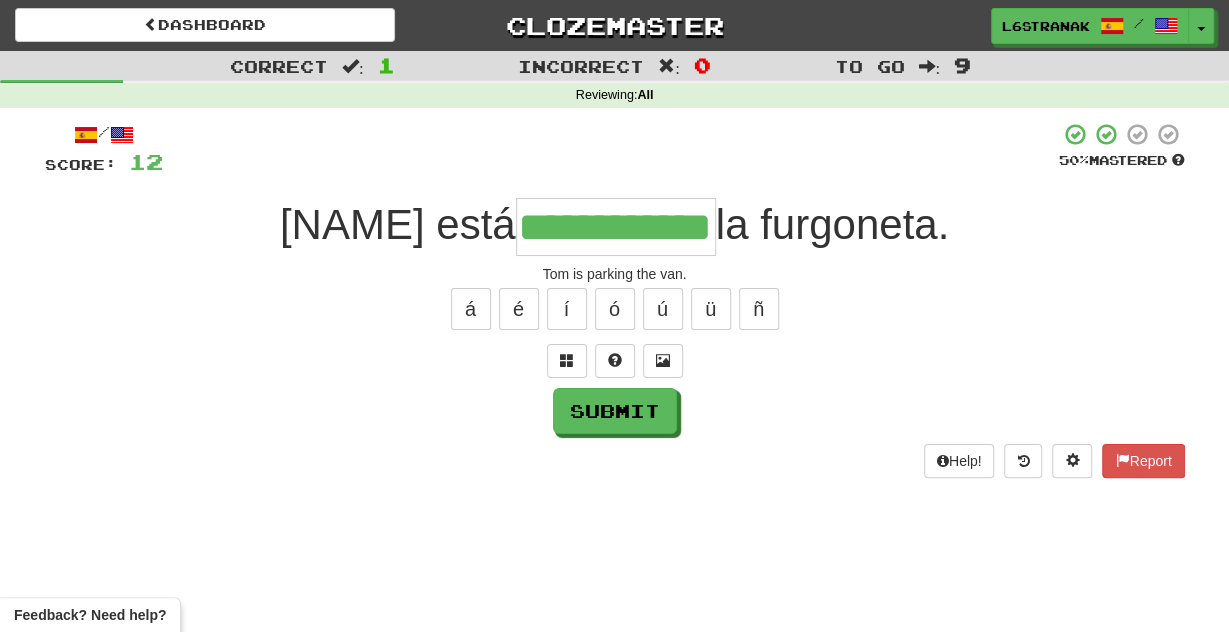 scroll, scrollTop: 0, scrollLeft: 57, axis: horizontal 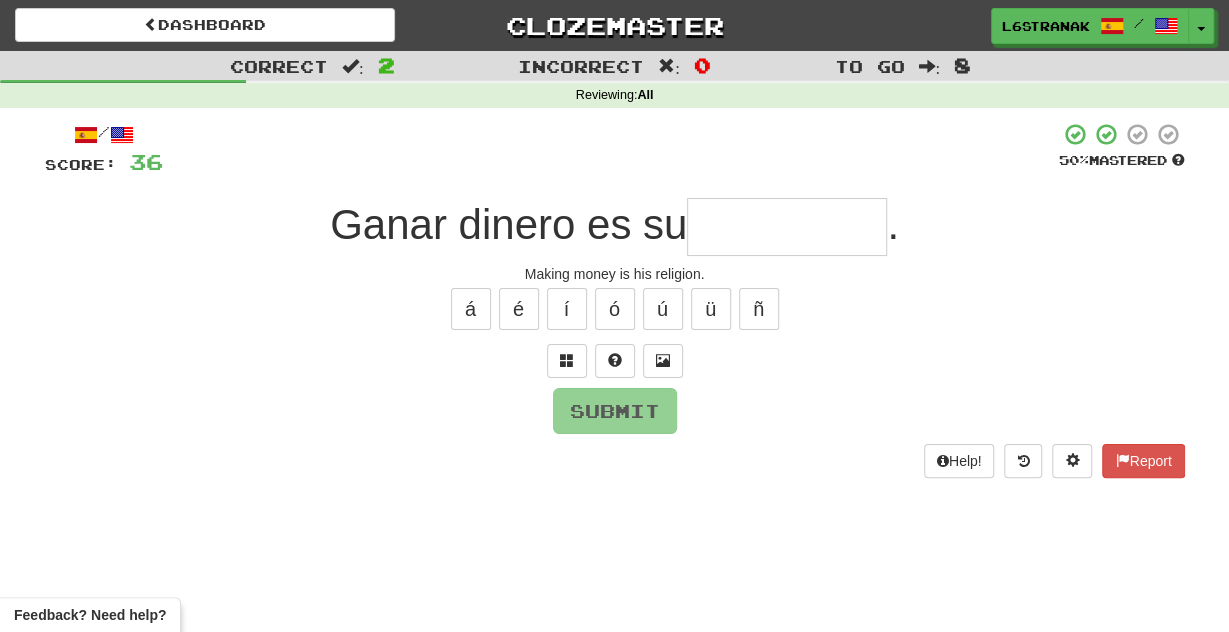 type on "*" 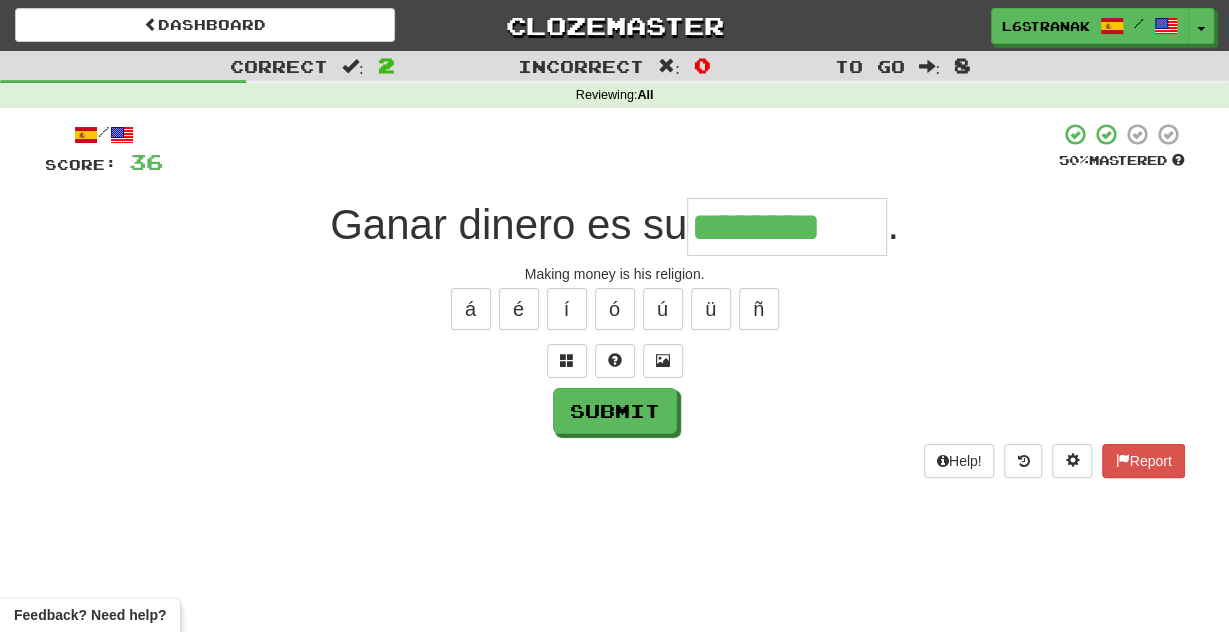 type on "********" 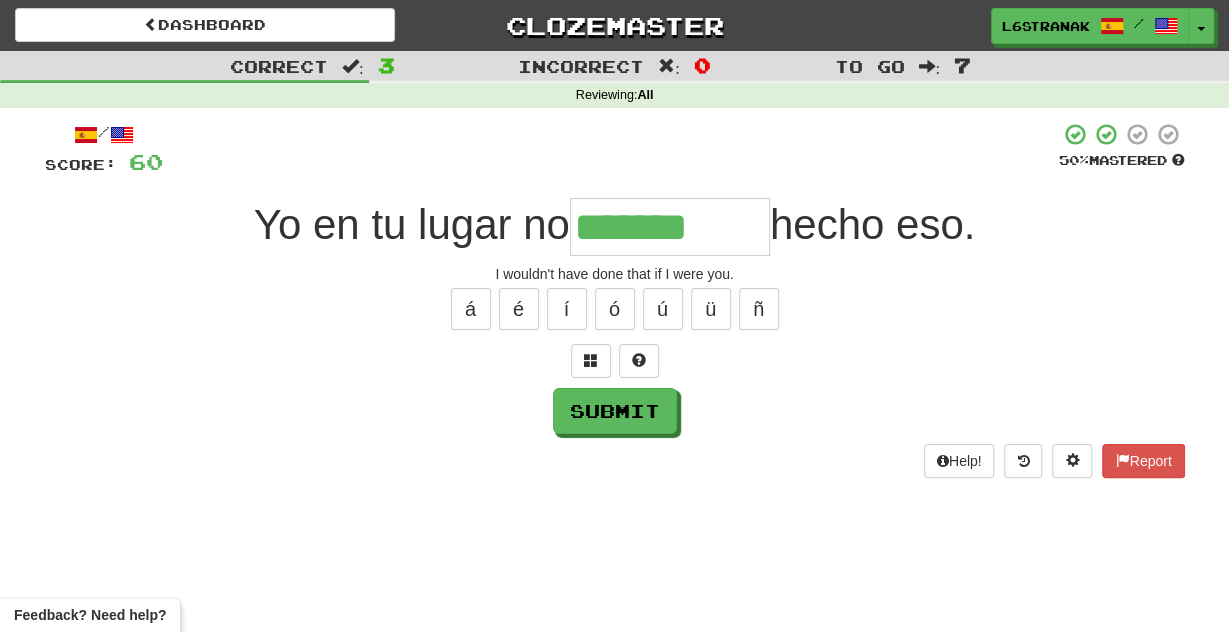type on "*******" 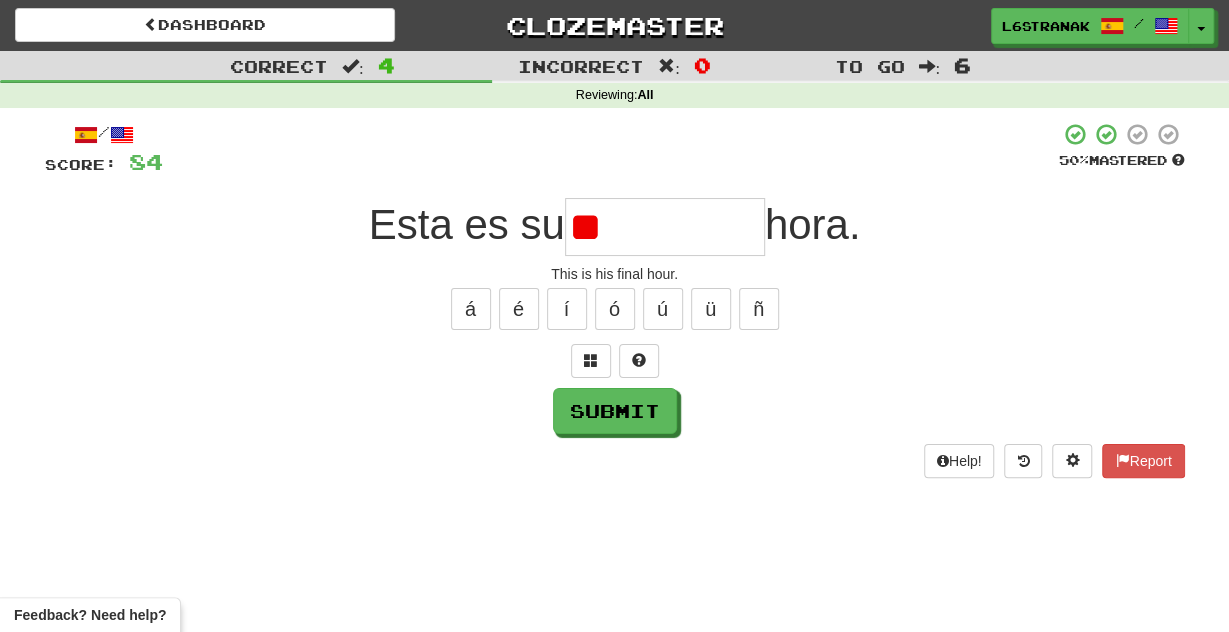 type on "*" 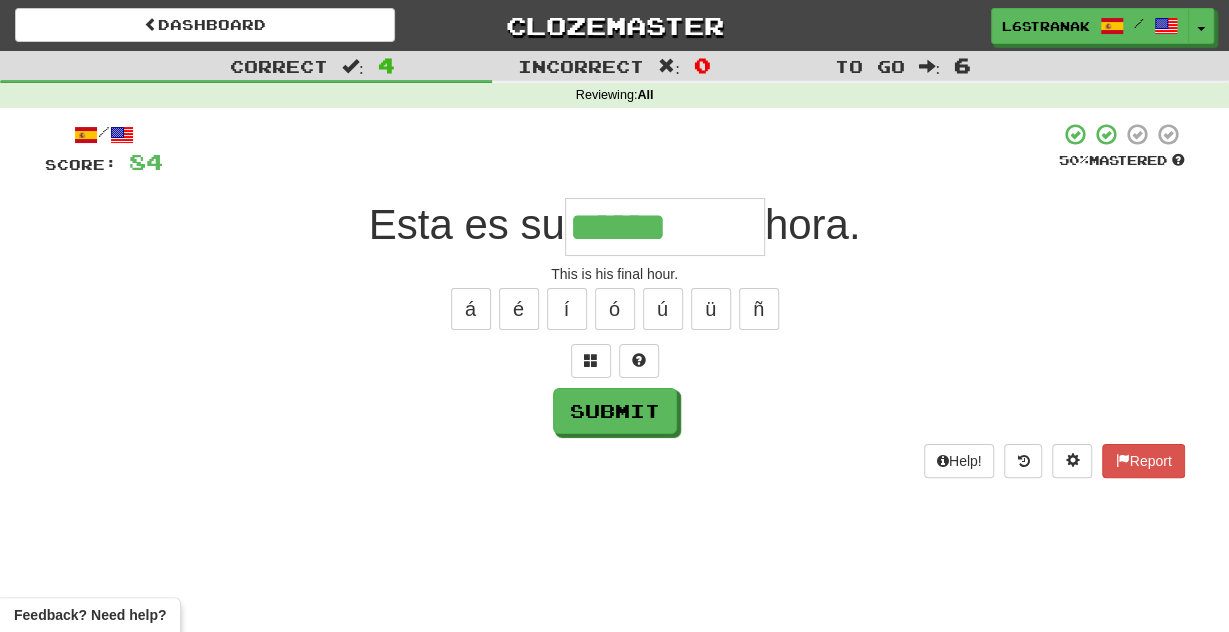type on "******" 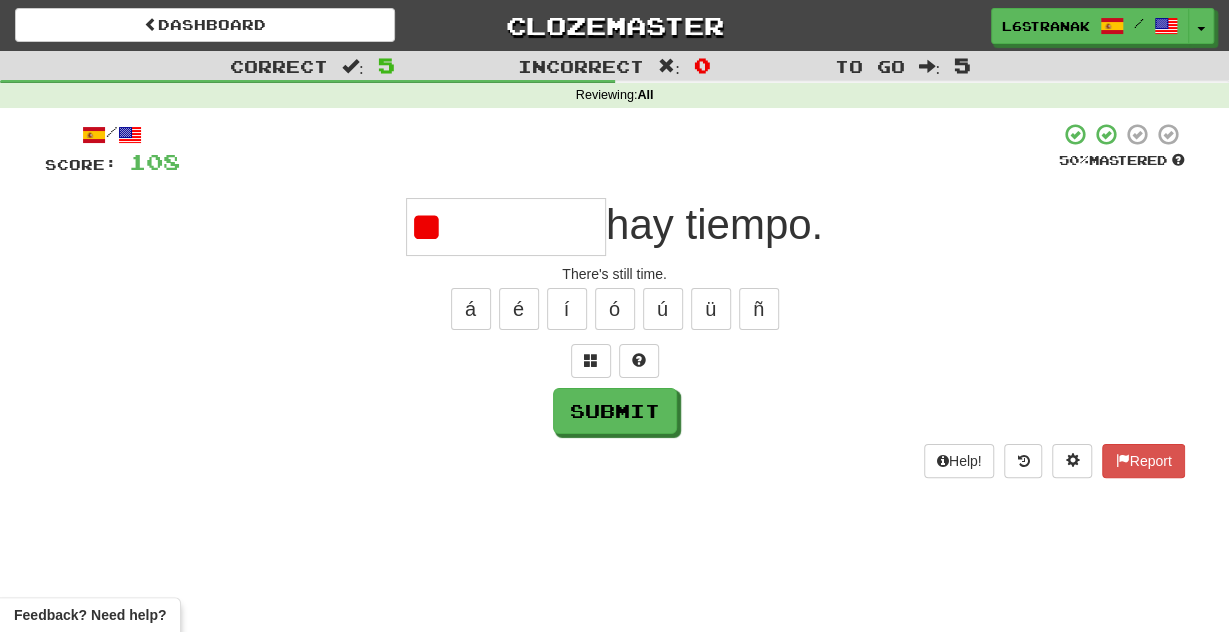 type on "*" 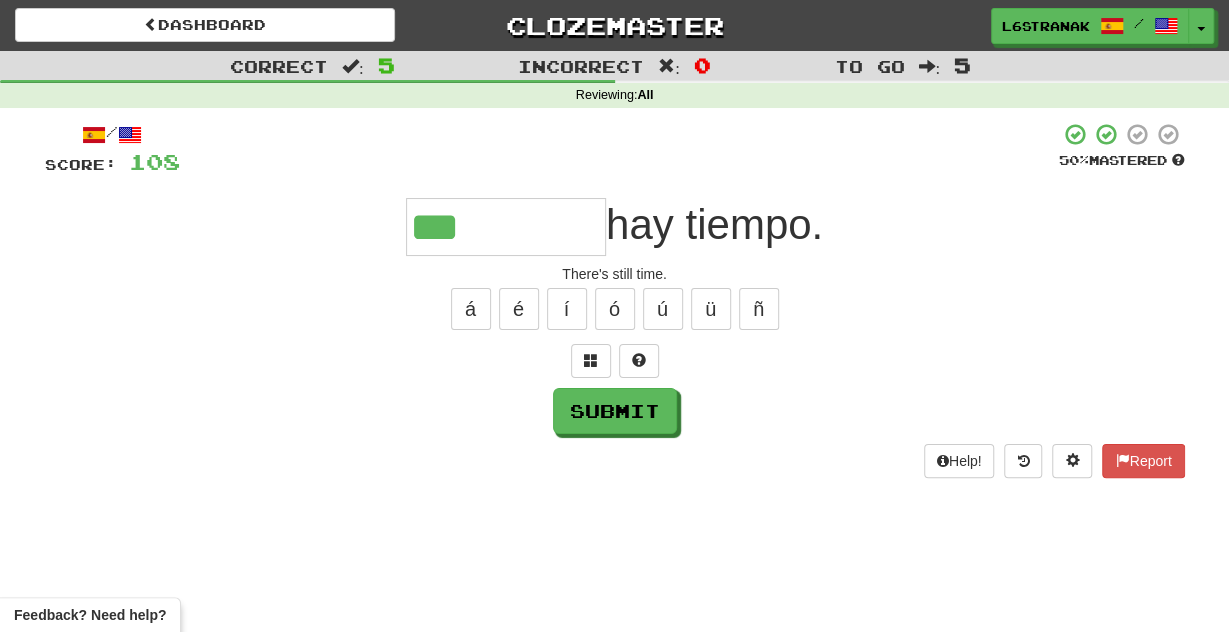 type on "***" 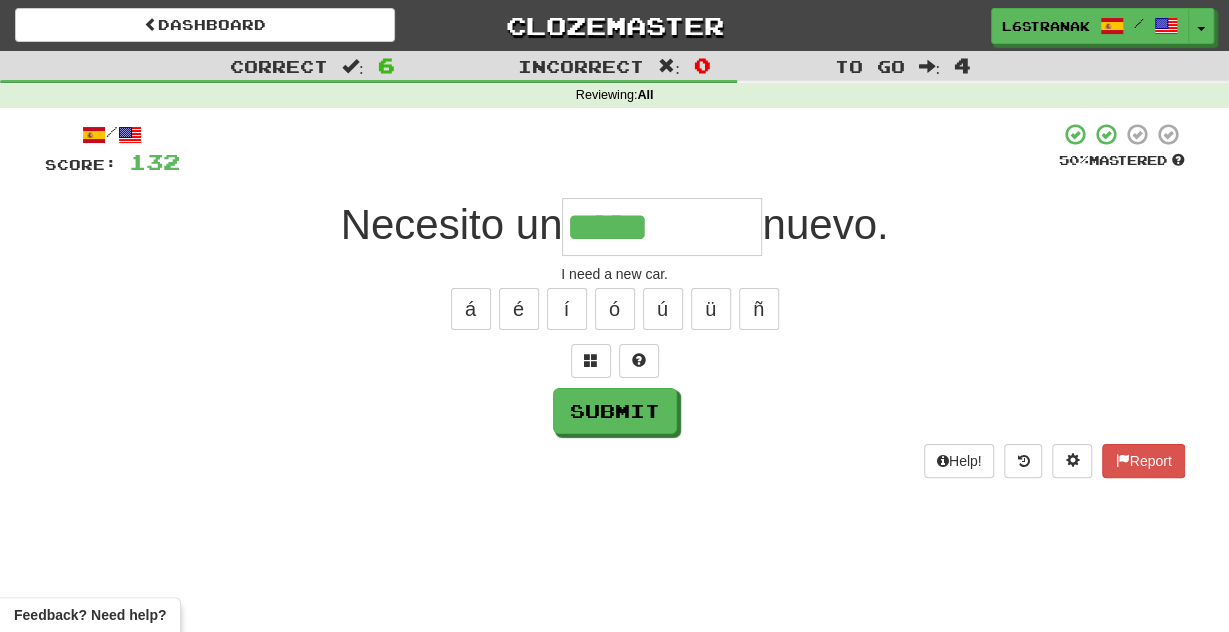 type on "****" 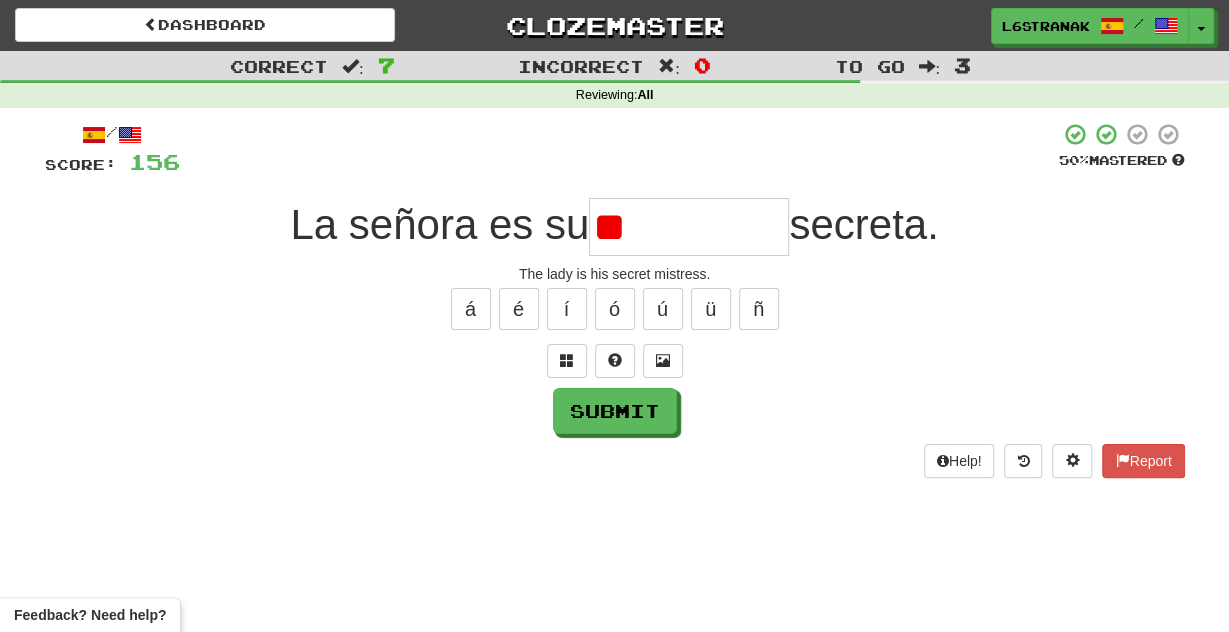 type on "*" 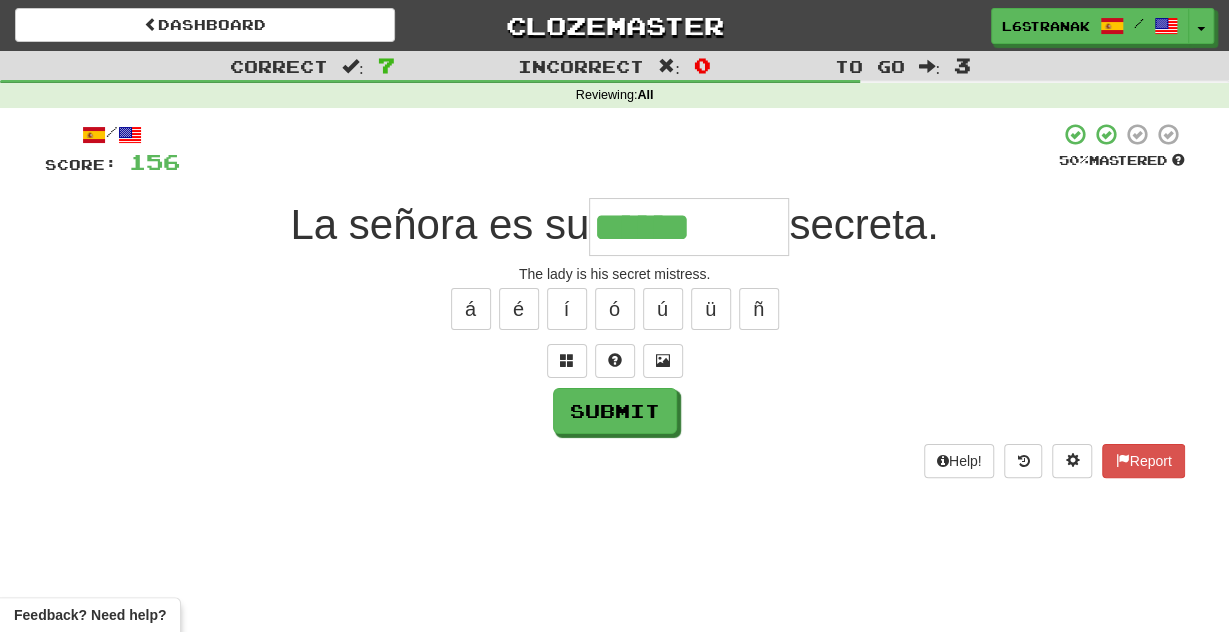 type on "******" 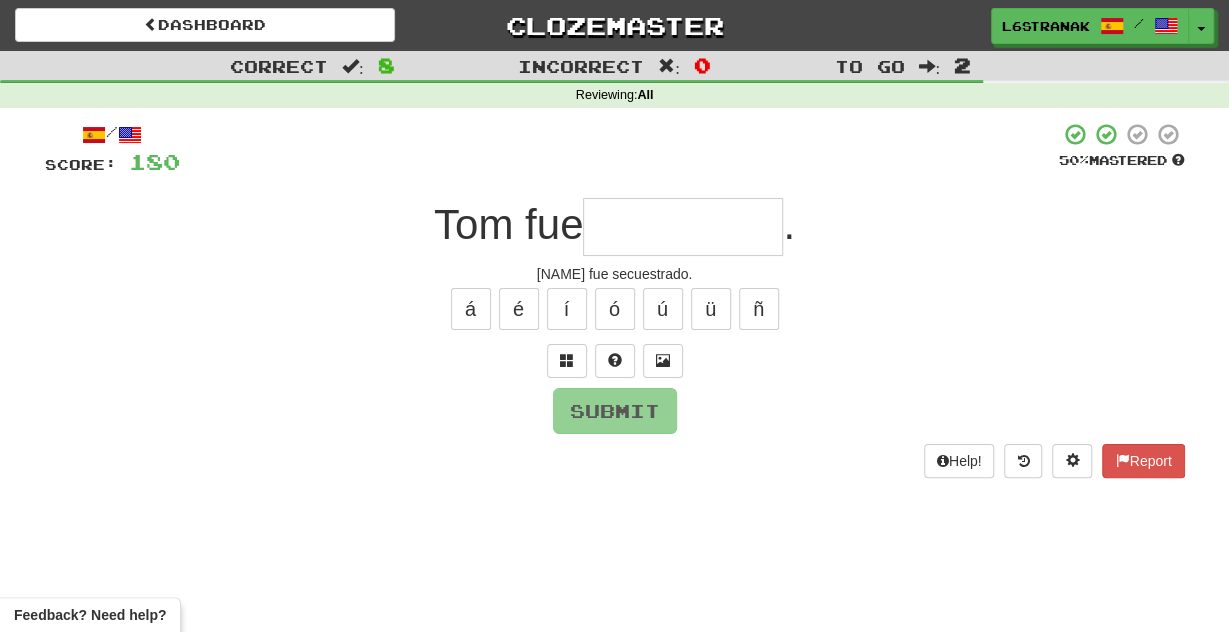 type on "*" 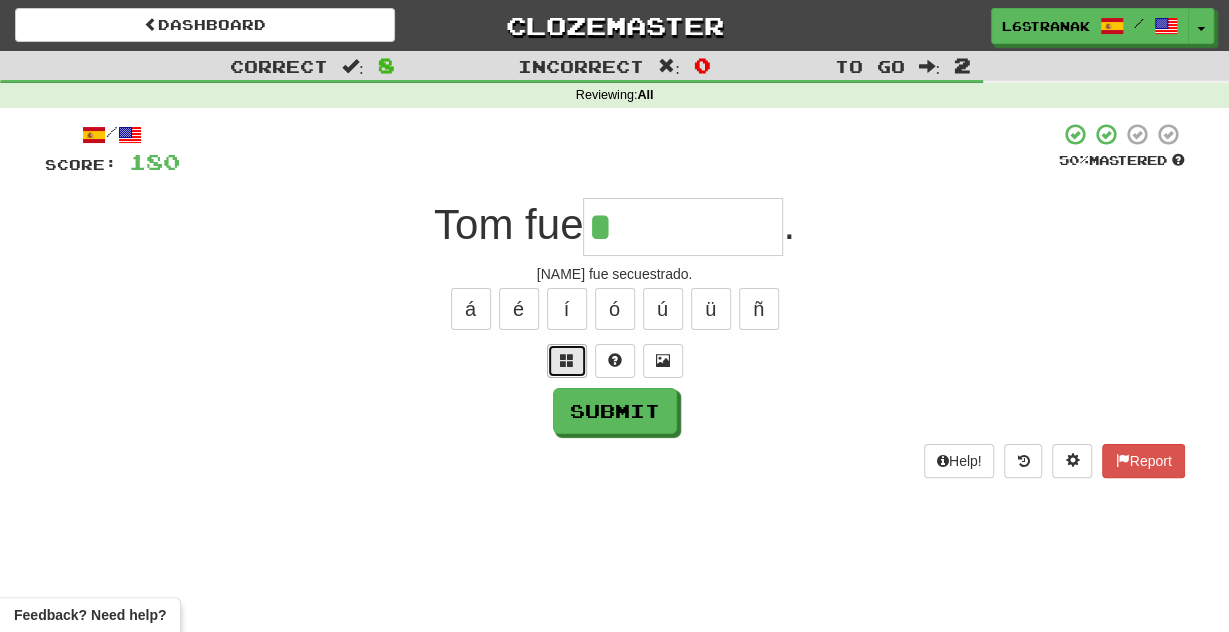 click at bounding box center [567, 360] 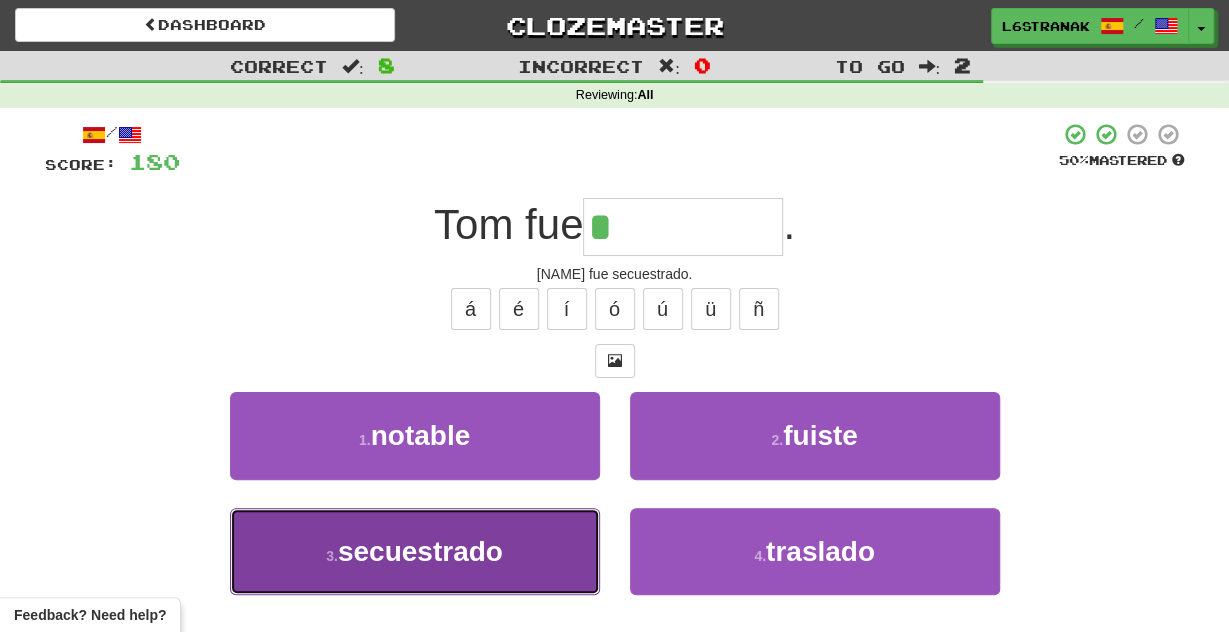 click on "3 .  secuestrado" at bounding box center [415, 551] 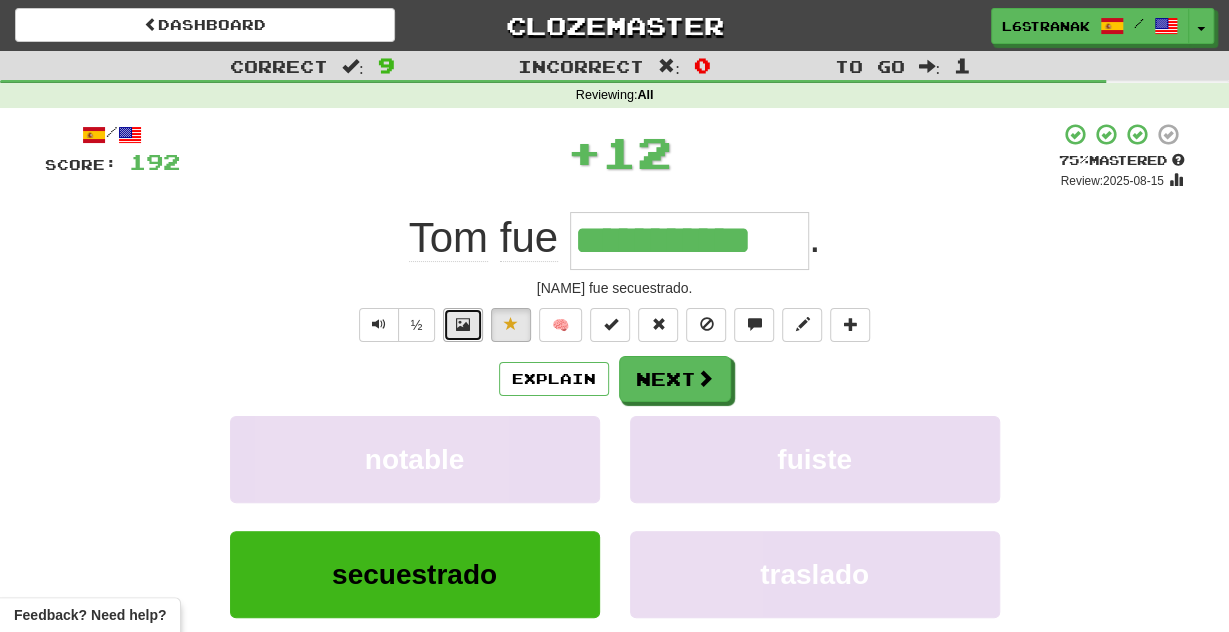 click at bounding box center (463, 325) 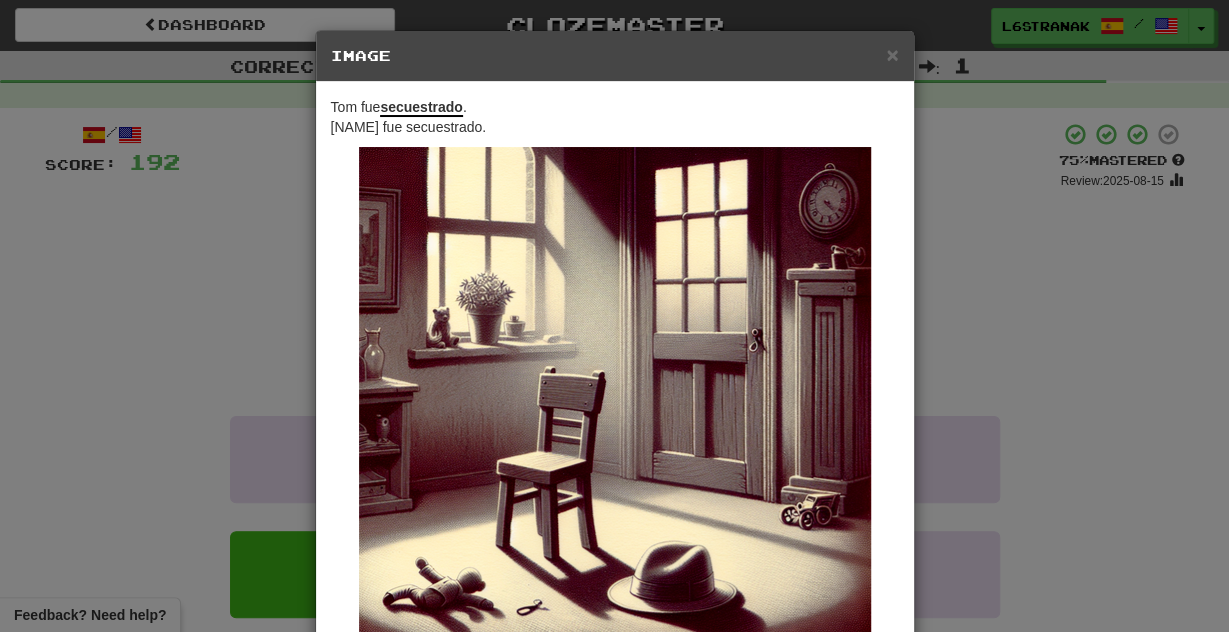 click on "× Image Tom fue  secuestrado . Tom was kidnapped. Change when and how images are shown in the game settings.  Images are in beta. Like them? Hate them?  Let us know ! Close" at bounding box center (614, 316) 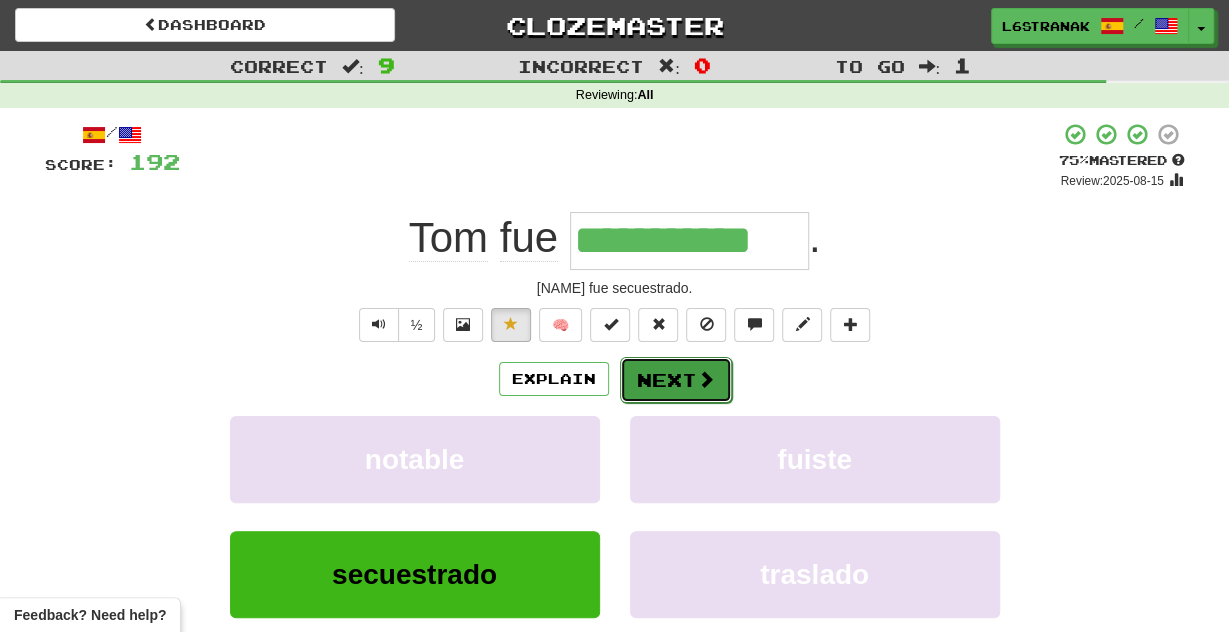click on "Next" at bounding box center [676, 380] 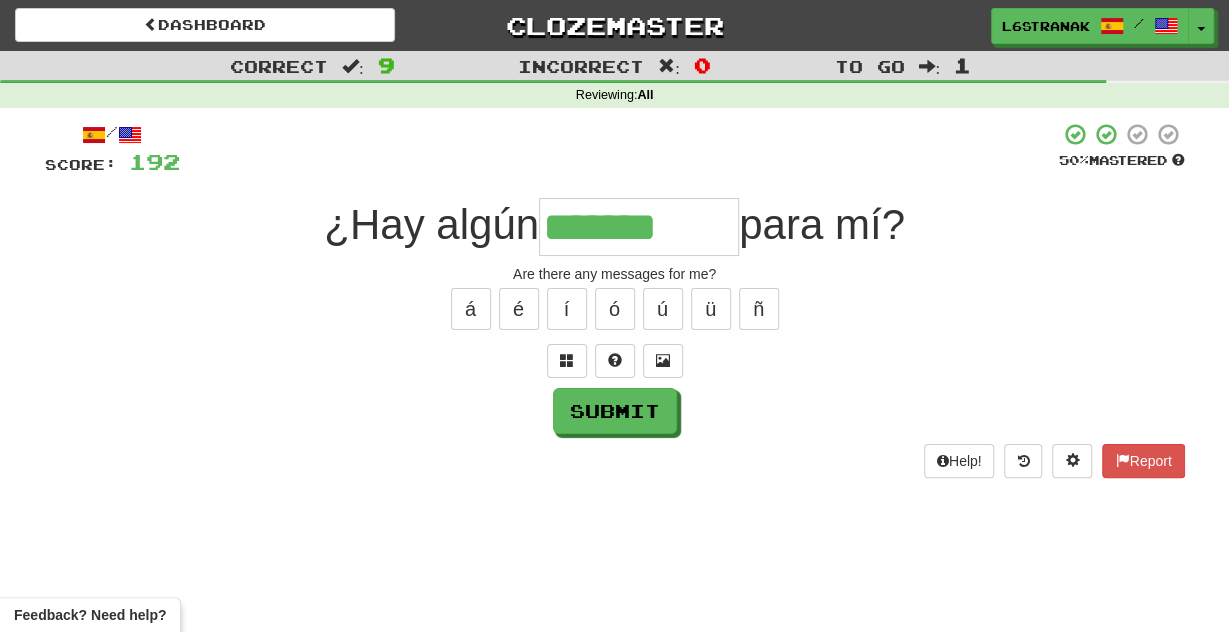 type on "*******" 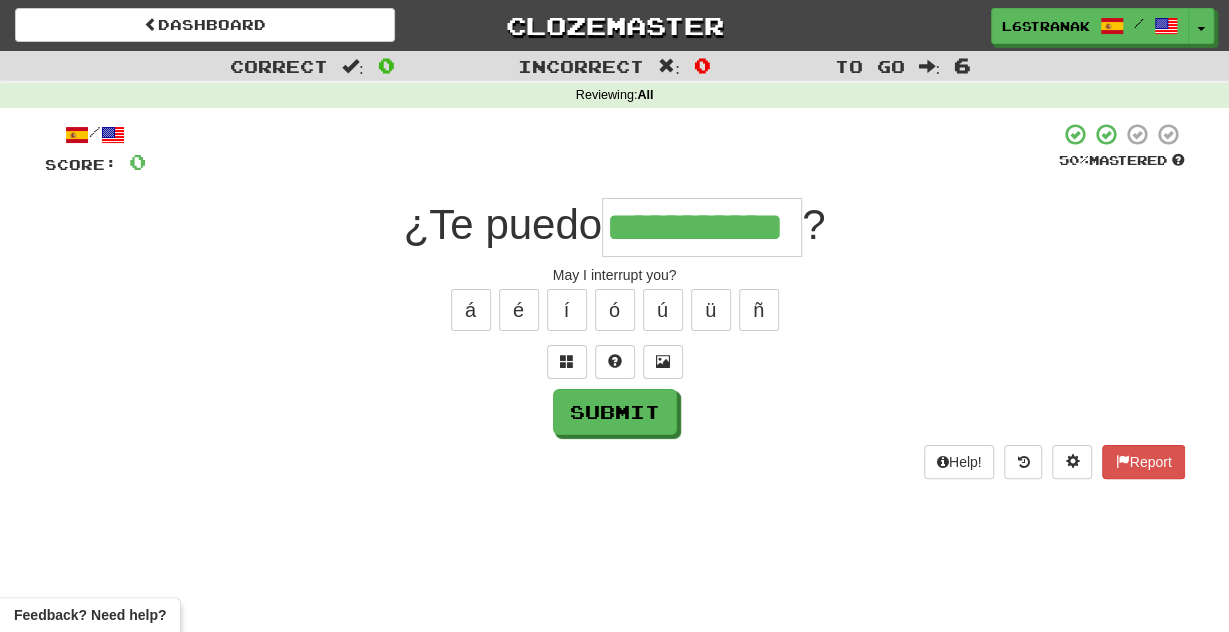 scroll, scrollTop: 0, scrollLeft: 8, axis: horizontal 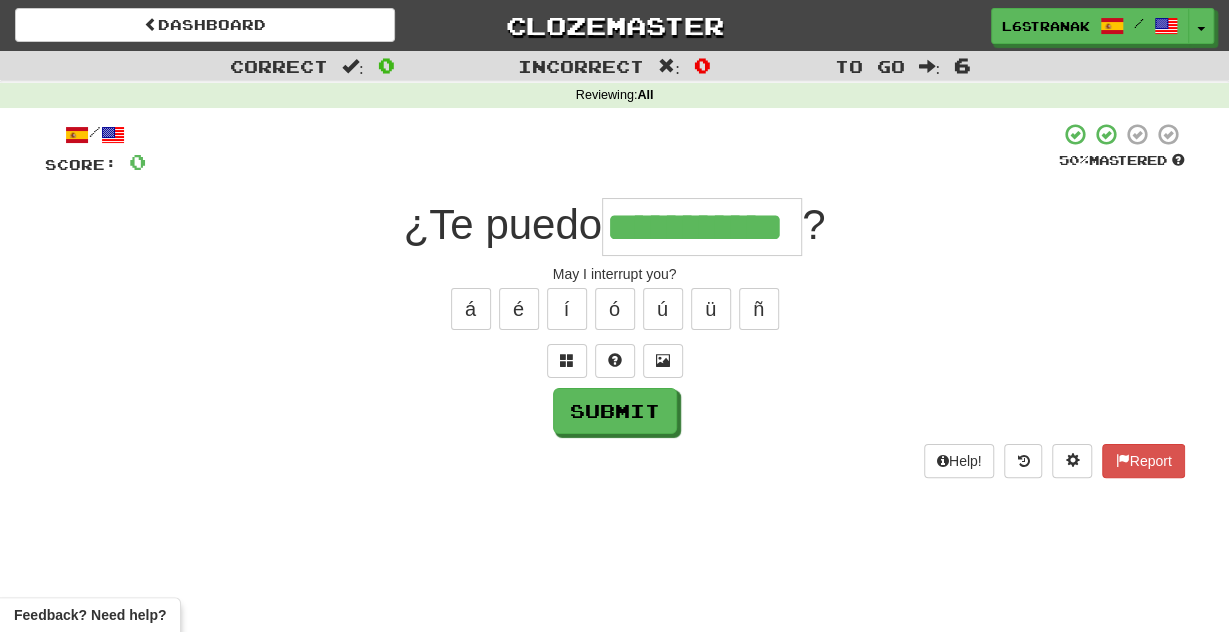 type on "**********" 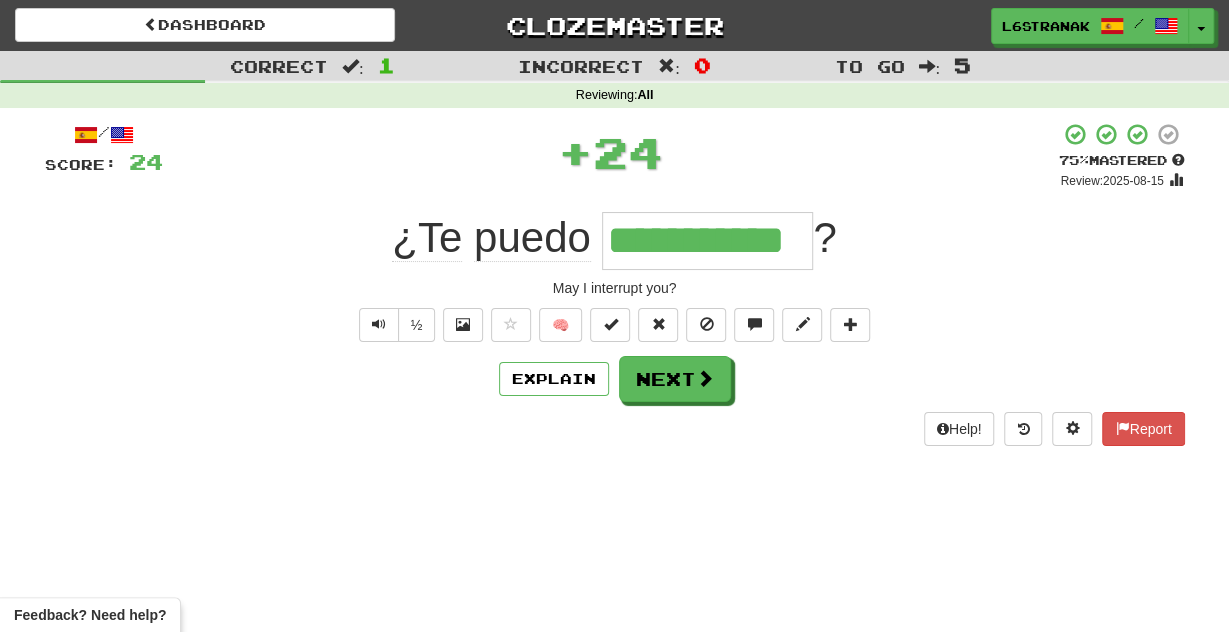 scroll, scrollTop: 0, scrollLeft: 0, axis: both 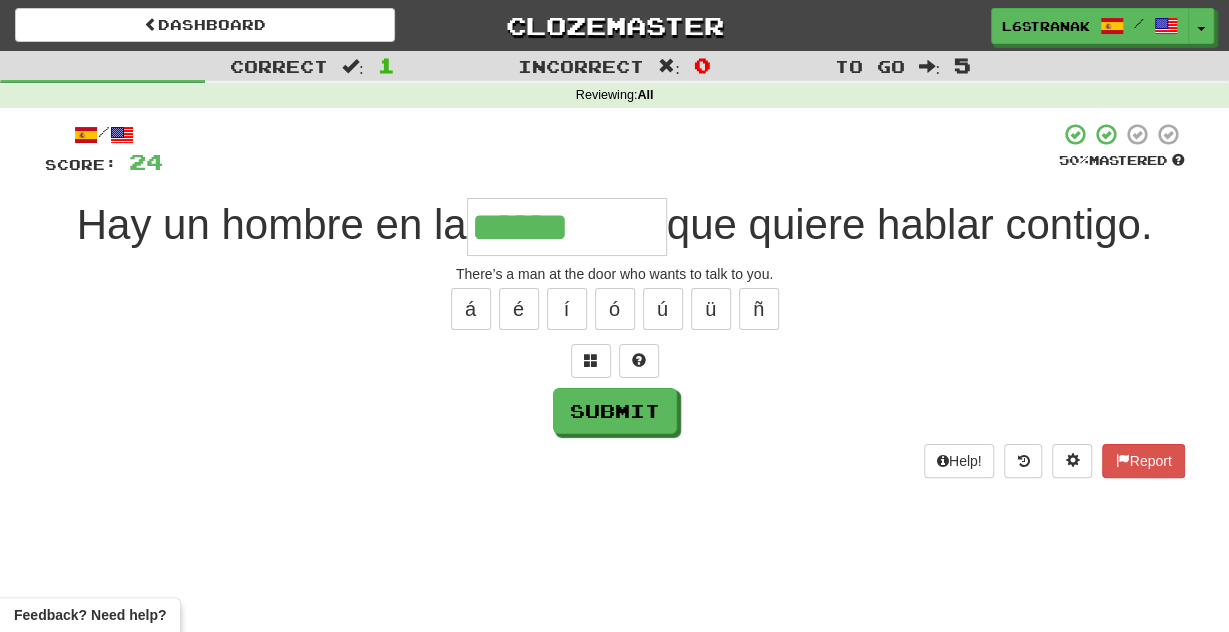 type on "******" 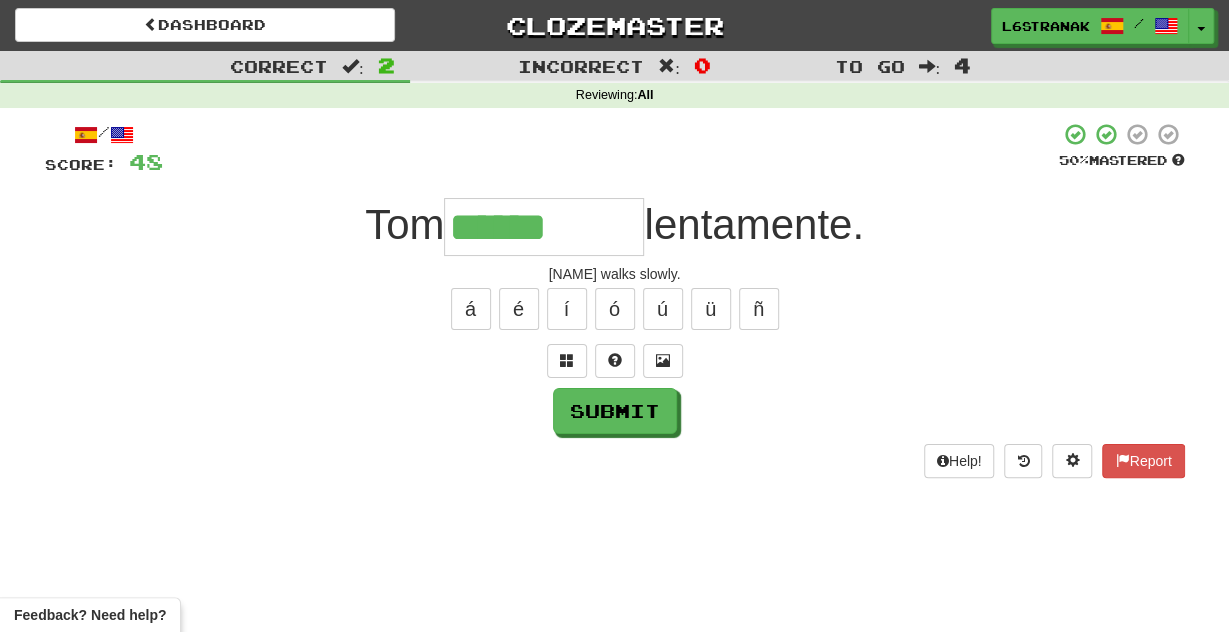 type on "******" 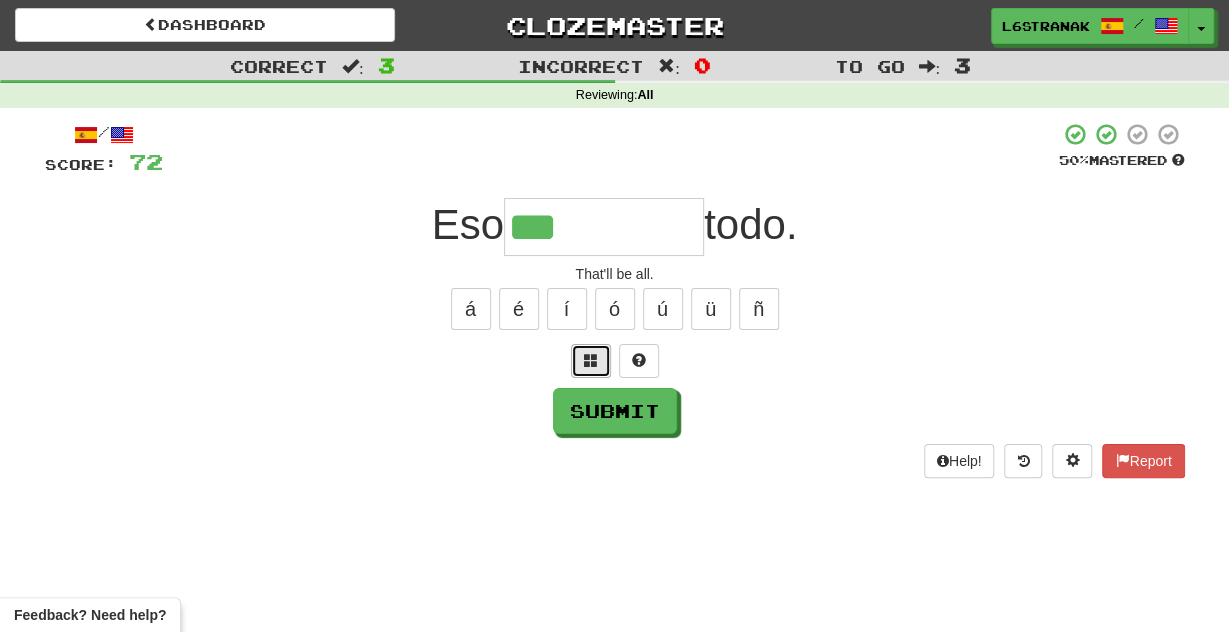click at bounding box center (591, 360) 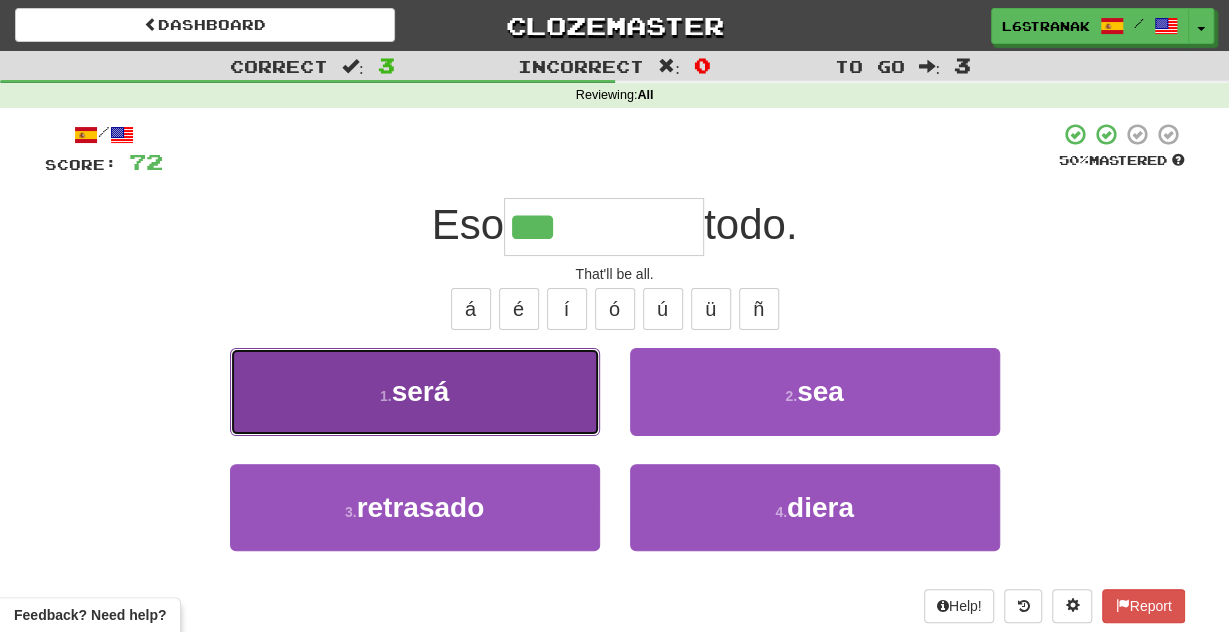 click on "1 .  será" at bounding box center [415, 391] 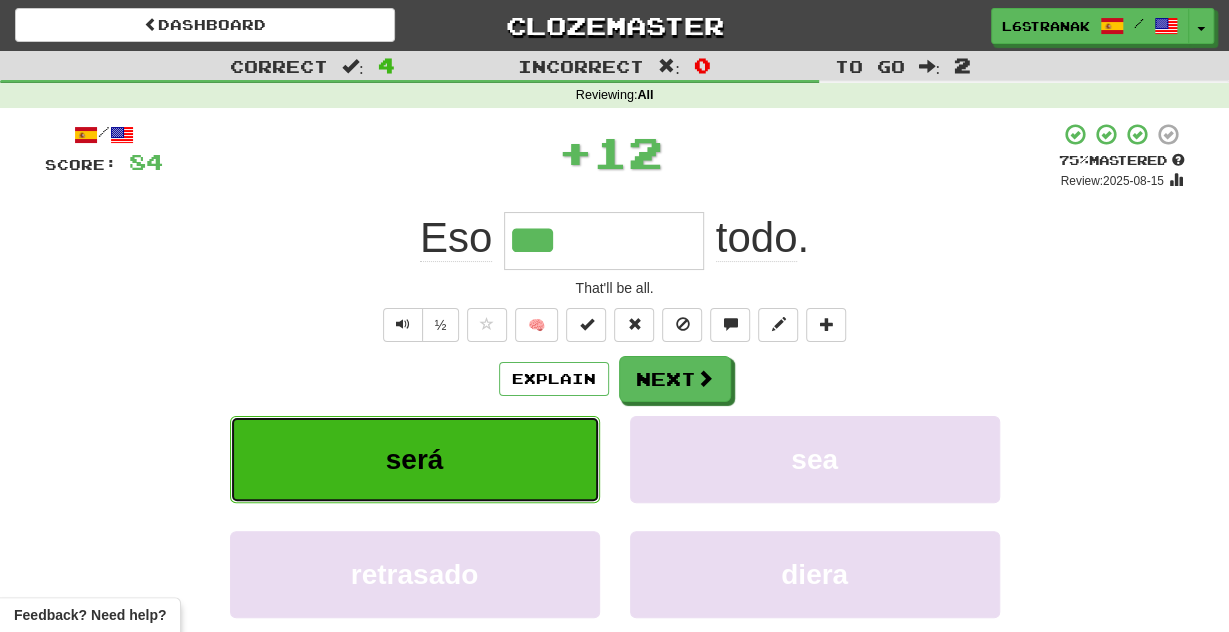 type on "****" 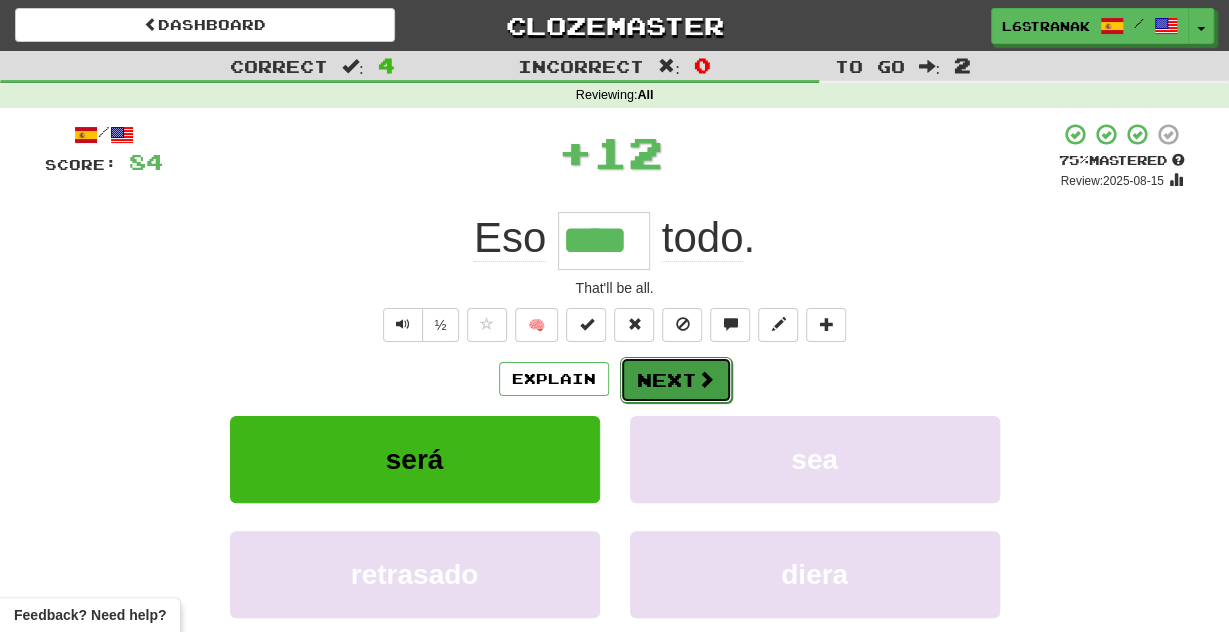 click on "Next" at bounding box center (676, 380) 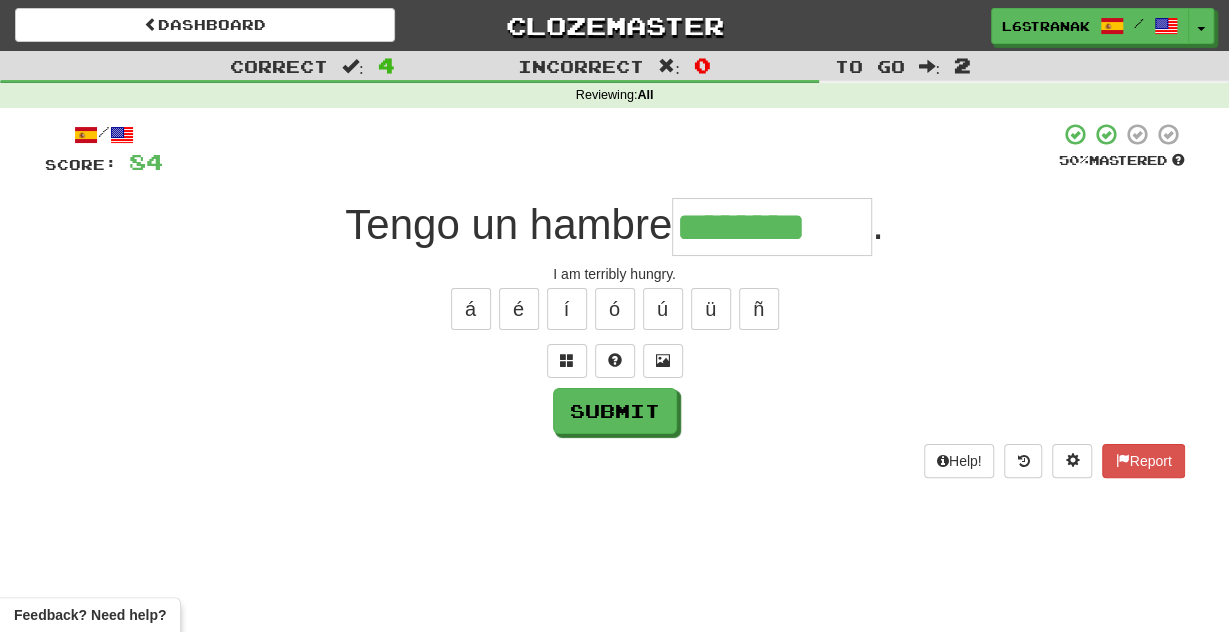 type on "********" 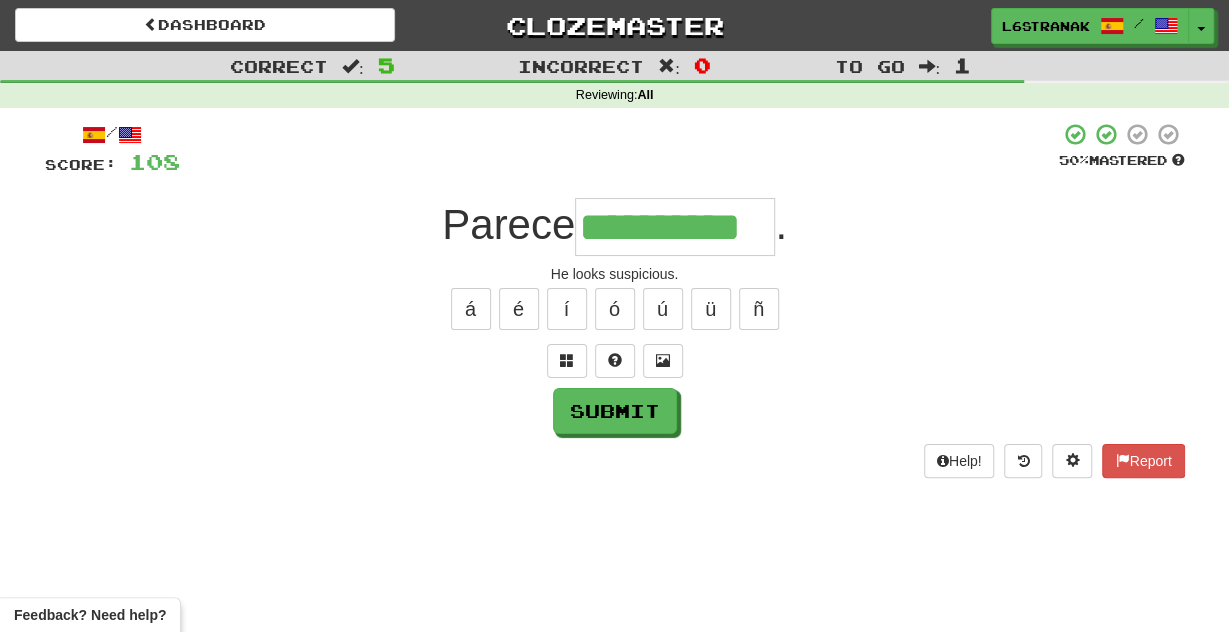 scroll, scrollTop: 0, scrollLeft: 32, axis: horizontal 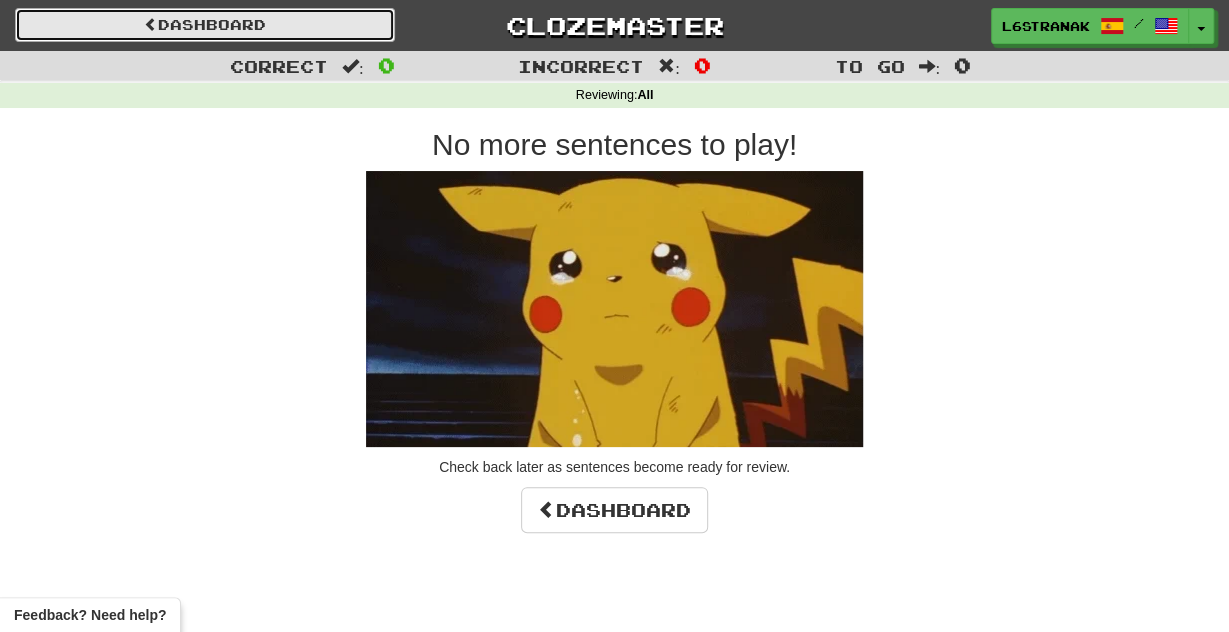 click on "Dashboard" at bounding box center (205, 25) 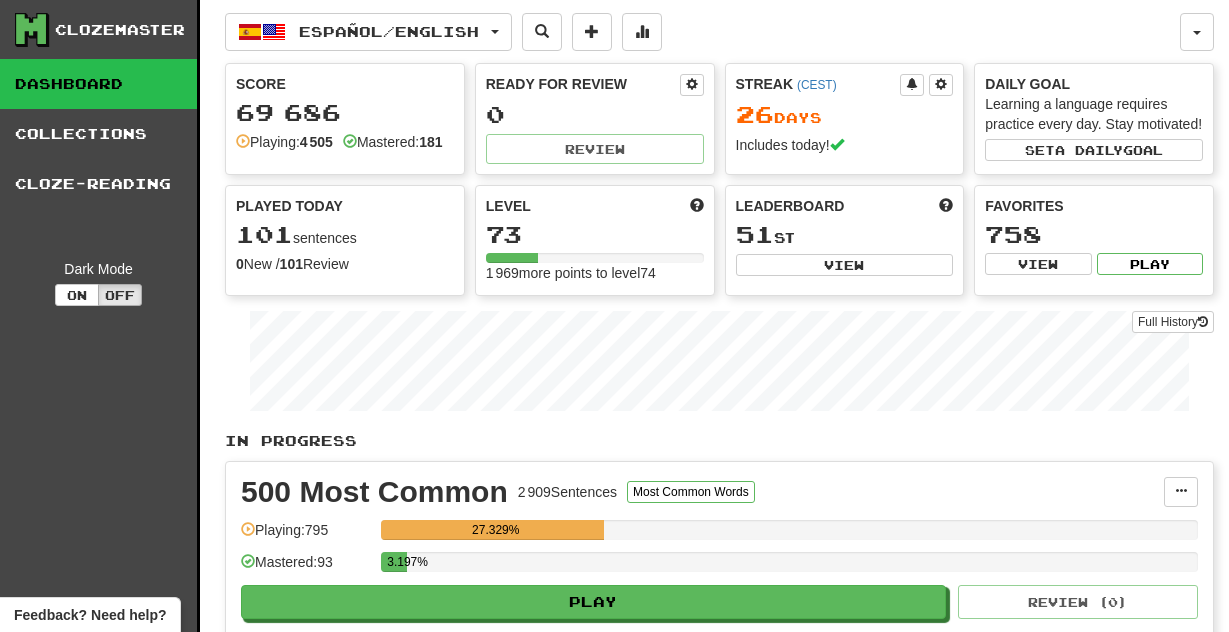 scroll, scrollTop: 0, scrollLeft: 0, axis: both 